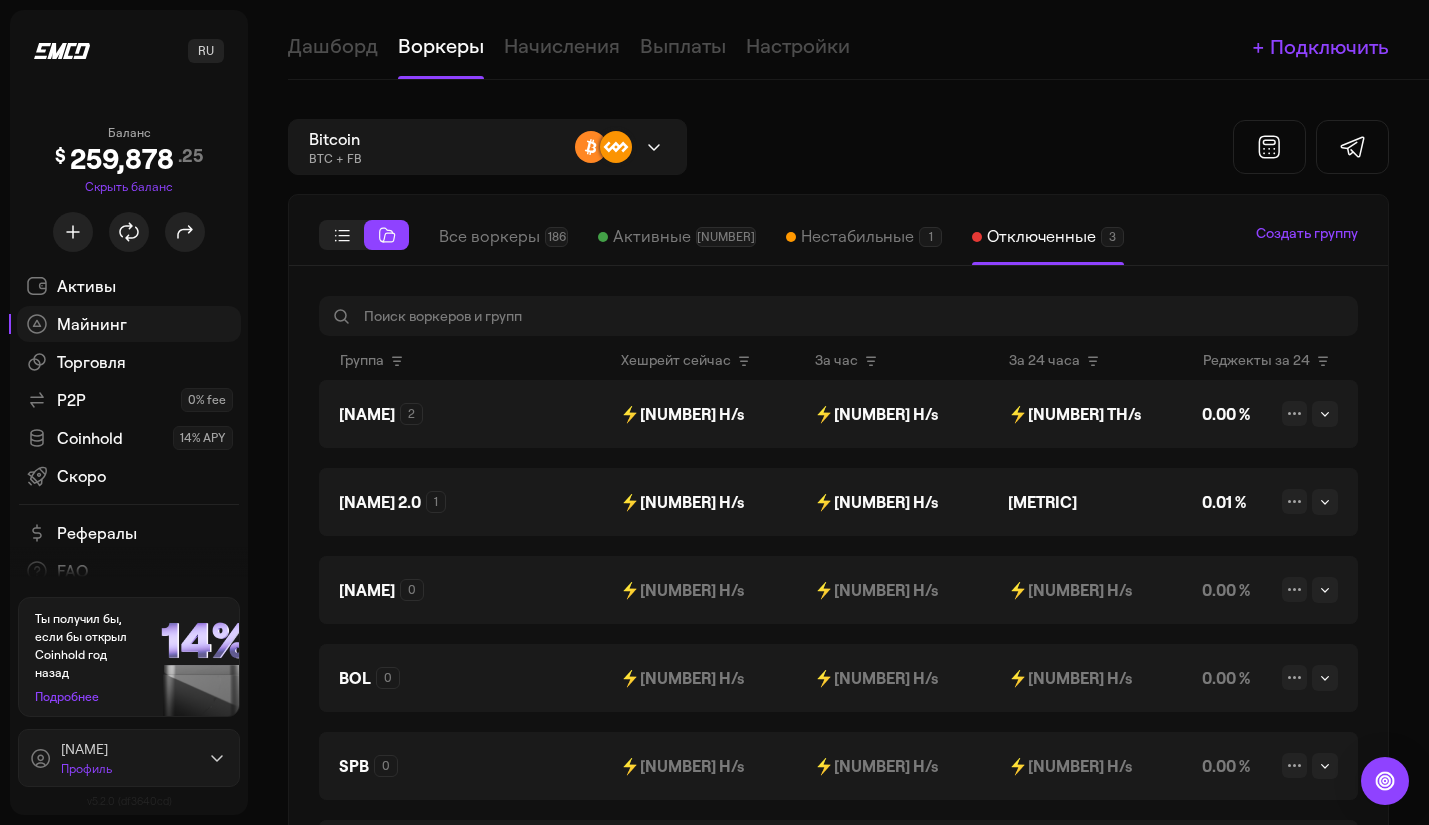 scroll, scrollTop: 0, scrollLeft: 0, axis: both 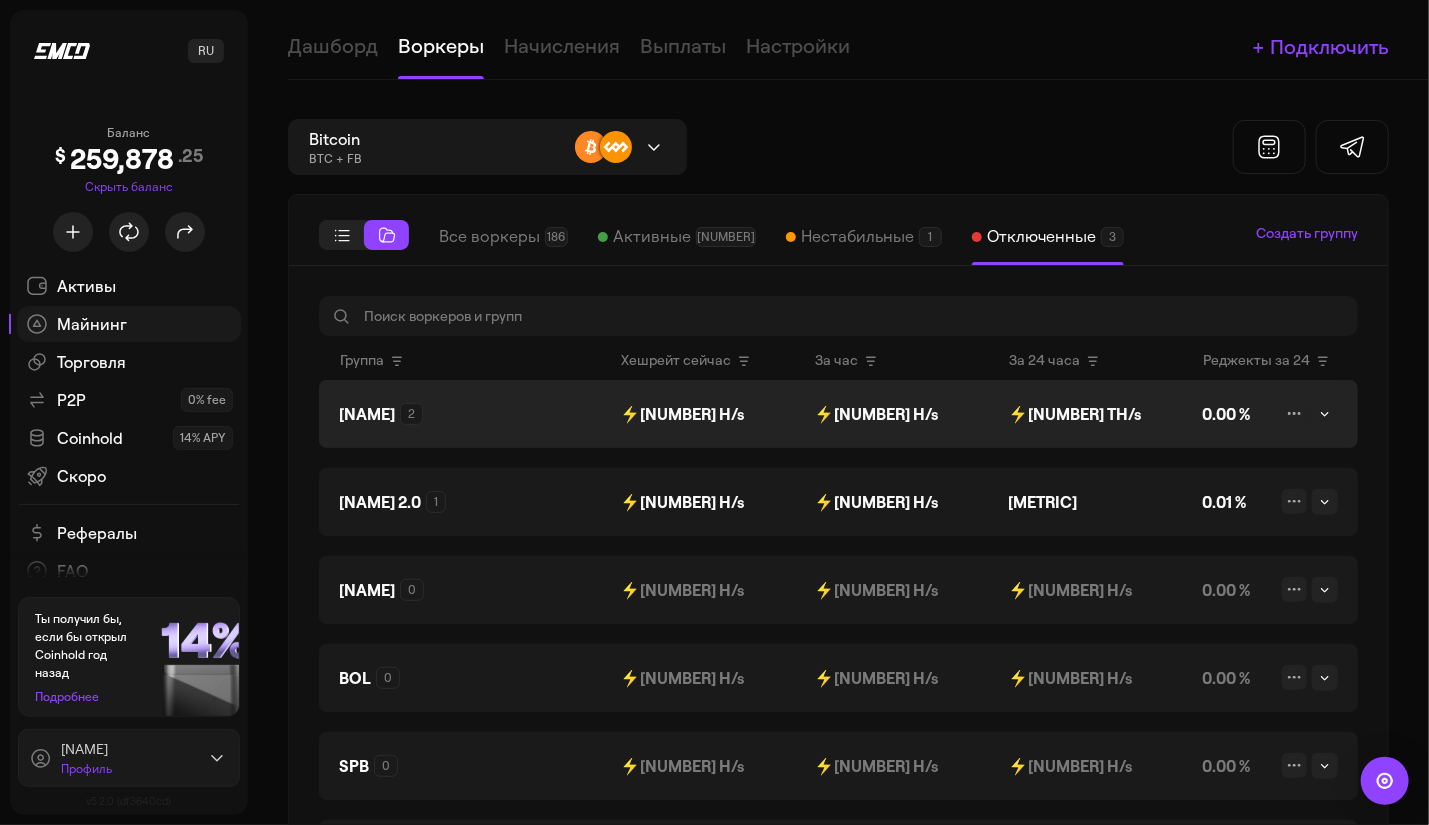 click on "NEW 2" at bounding box center [439, 414] 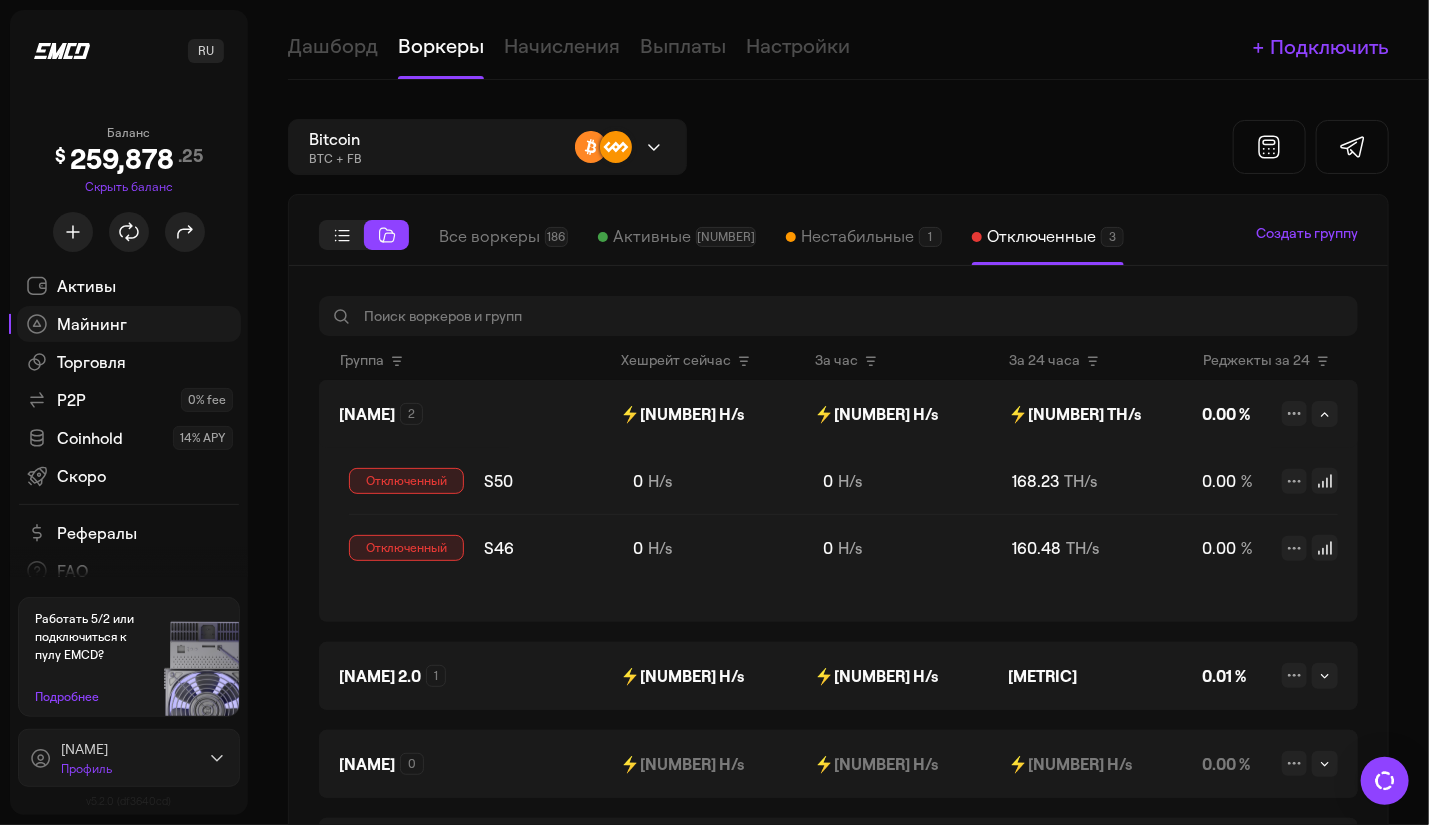 click on "Нестабильные" at bounding box center [857, 237] 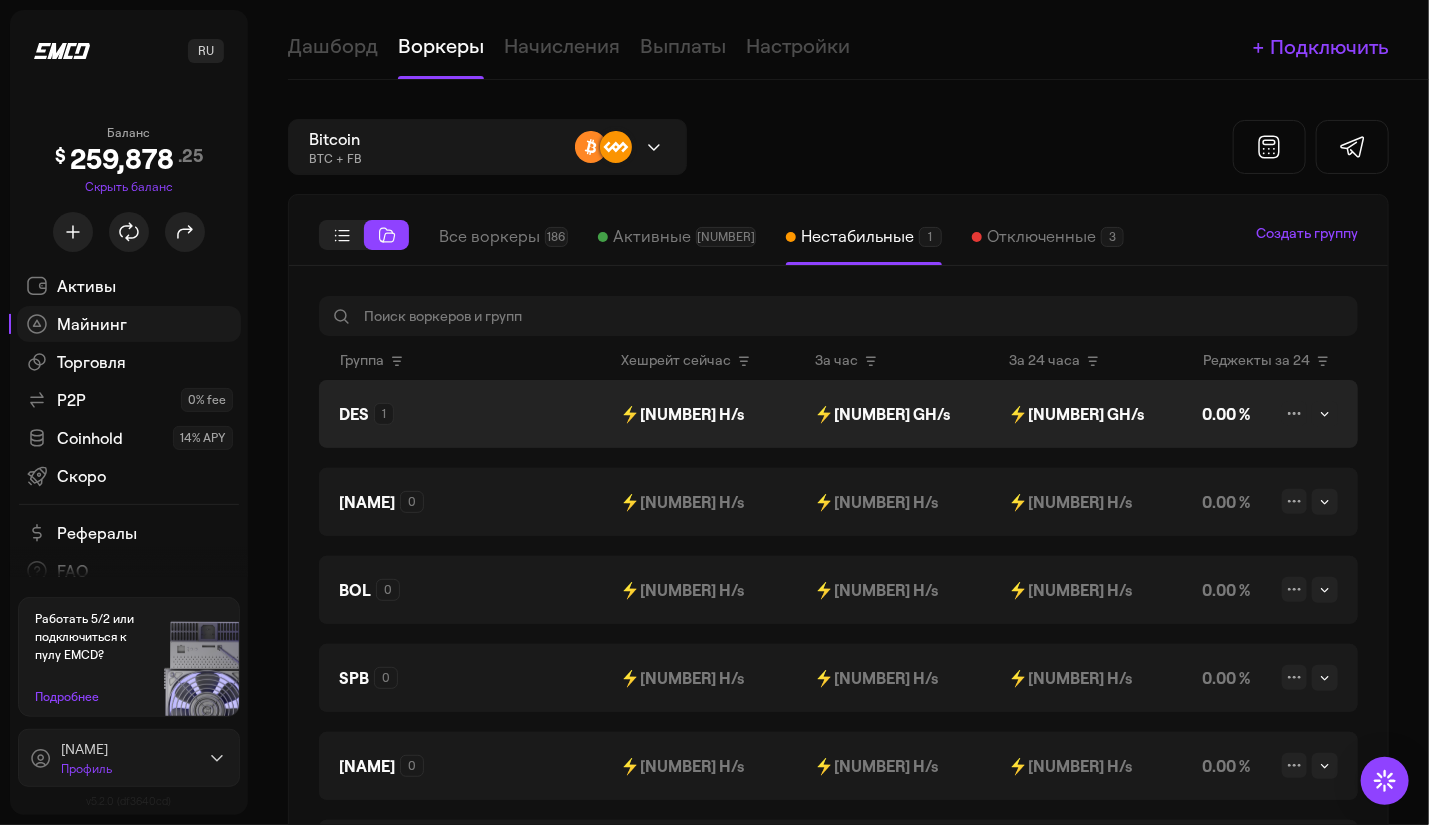 click on "DES 1" at bounding box center [439, 414] 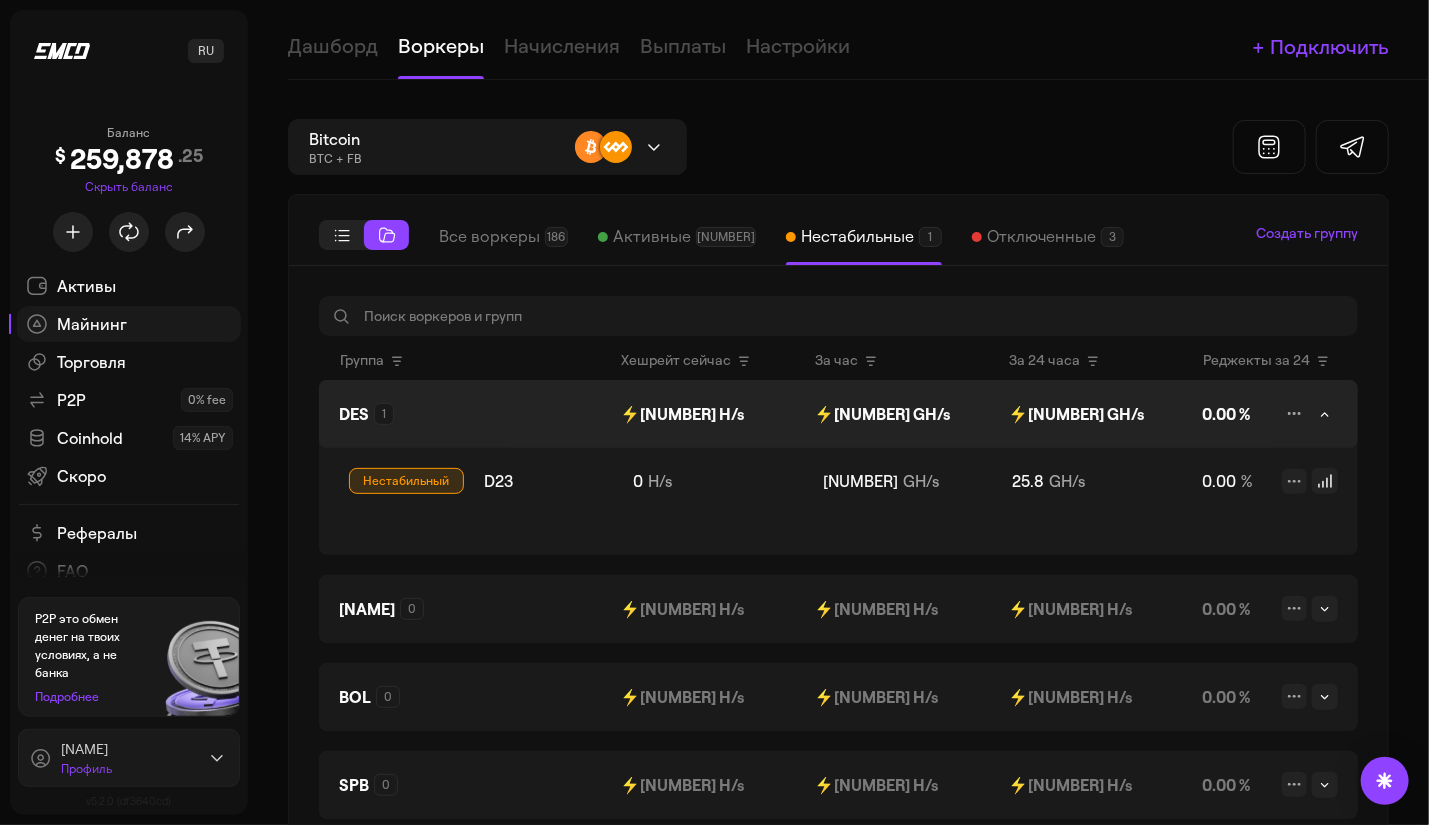 click on "DES 1" at bounding box center (439, 414) 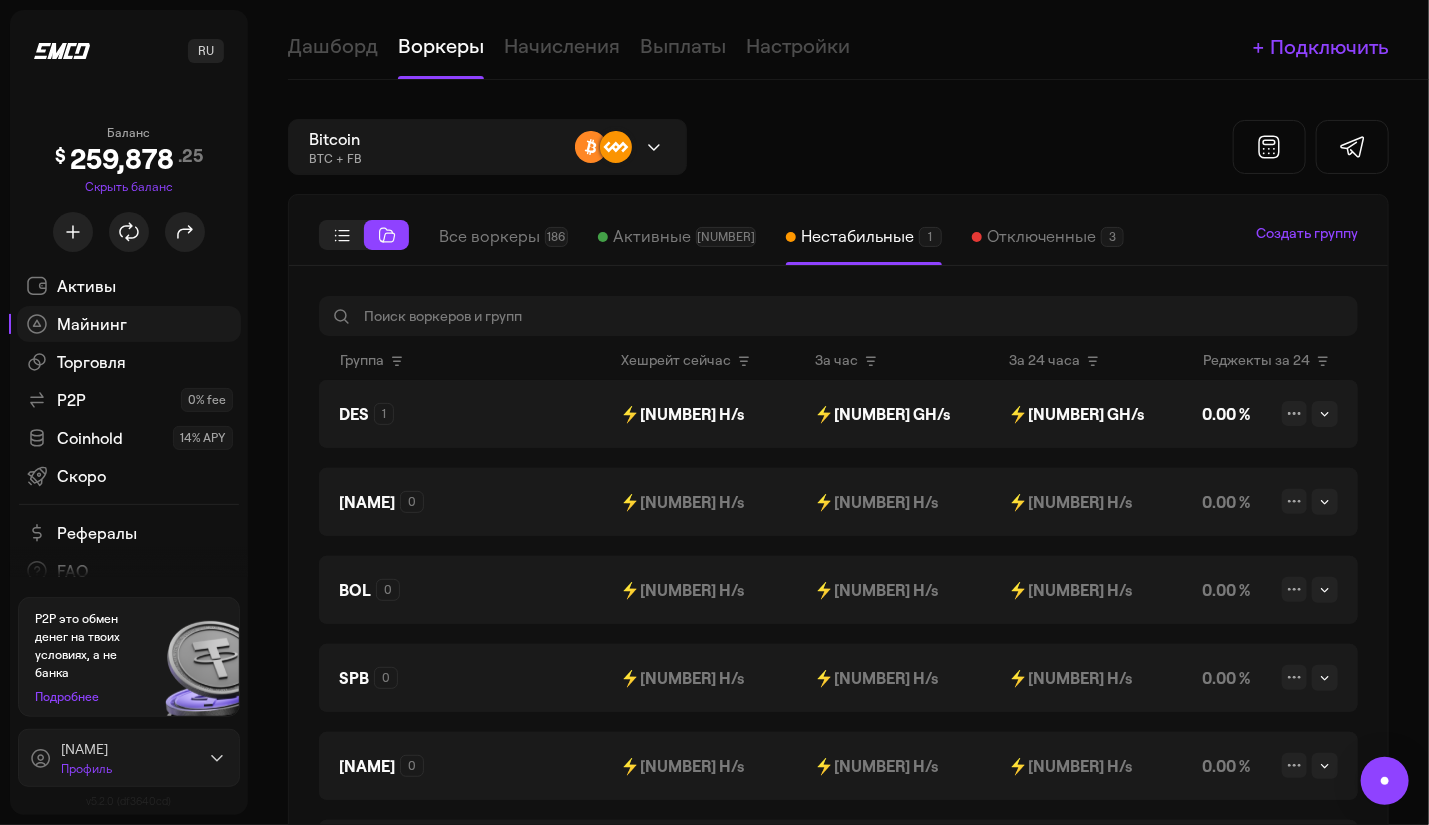 click on "Отключенные" at bounding box center [1041, 237] 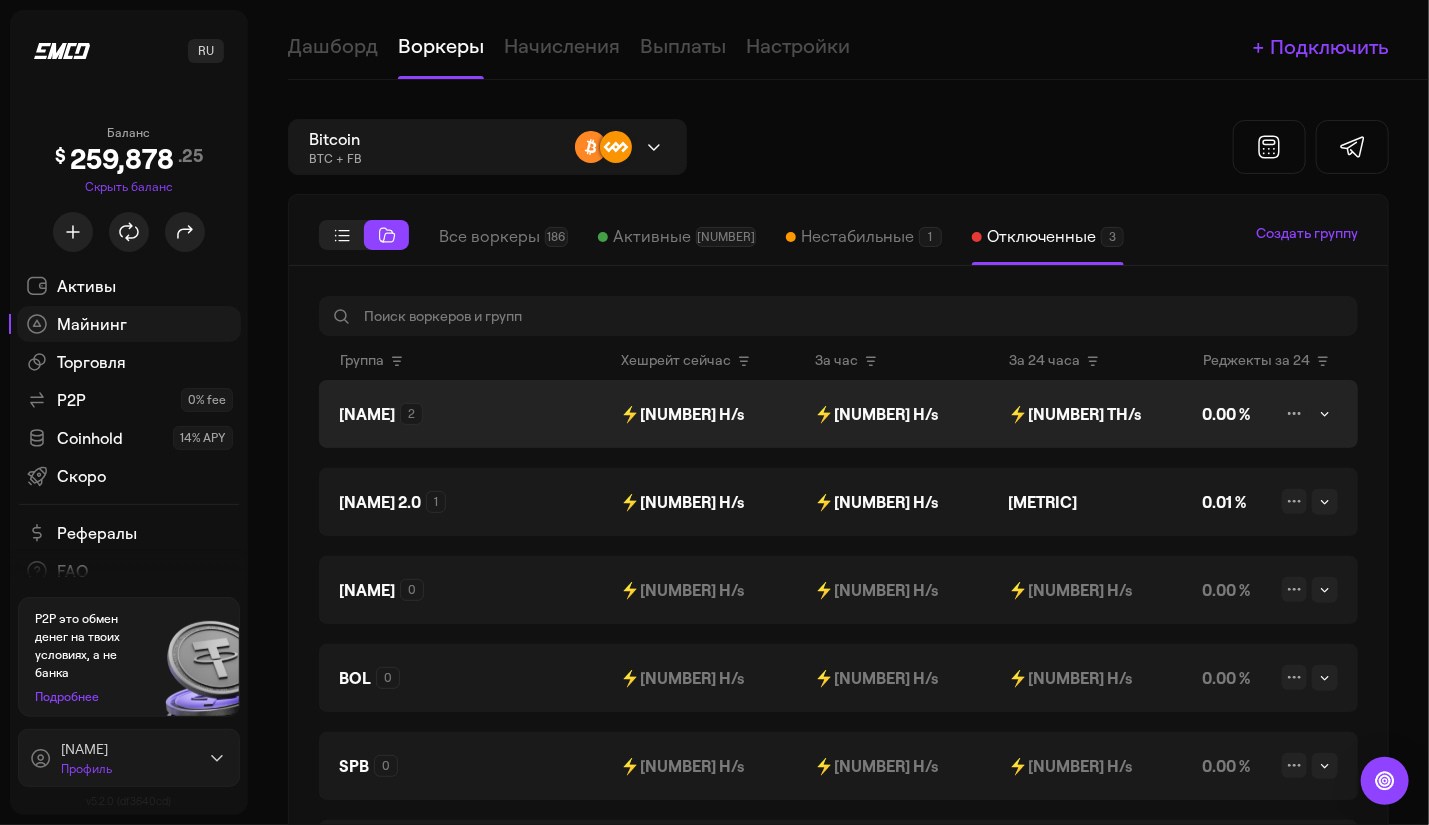 click on "NEW 2 ⚡0.00 H/s ⚡0.00 H/s ⚡328.71 TH/s 0.00 % Добавить воркеров Переместить воркеров Удалить воркеров из группы Переименовать группу Удалить группу" at bounding box center [838, 414] 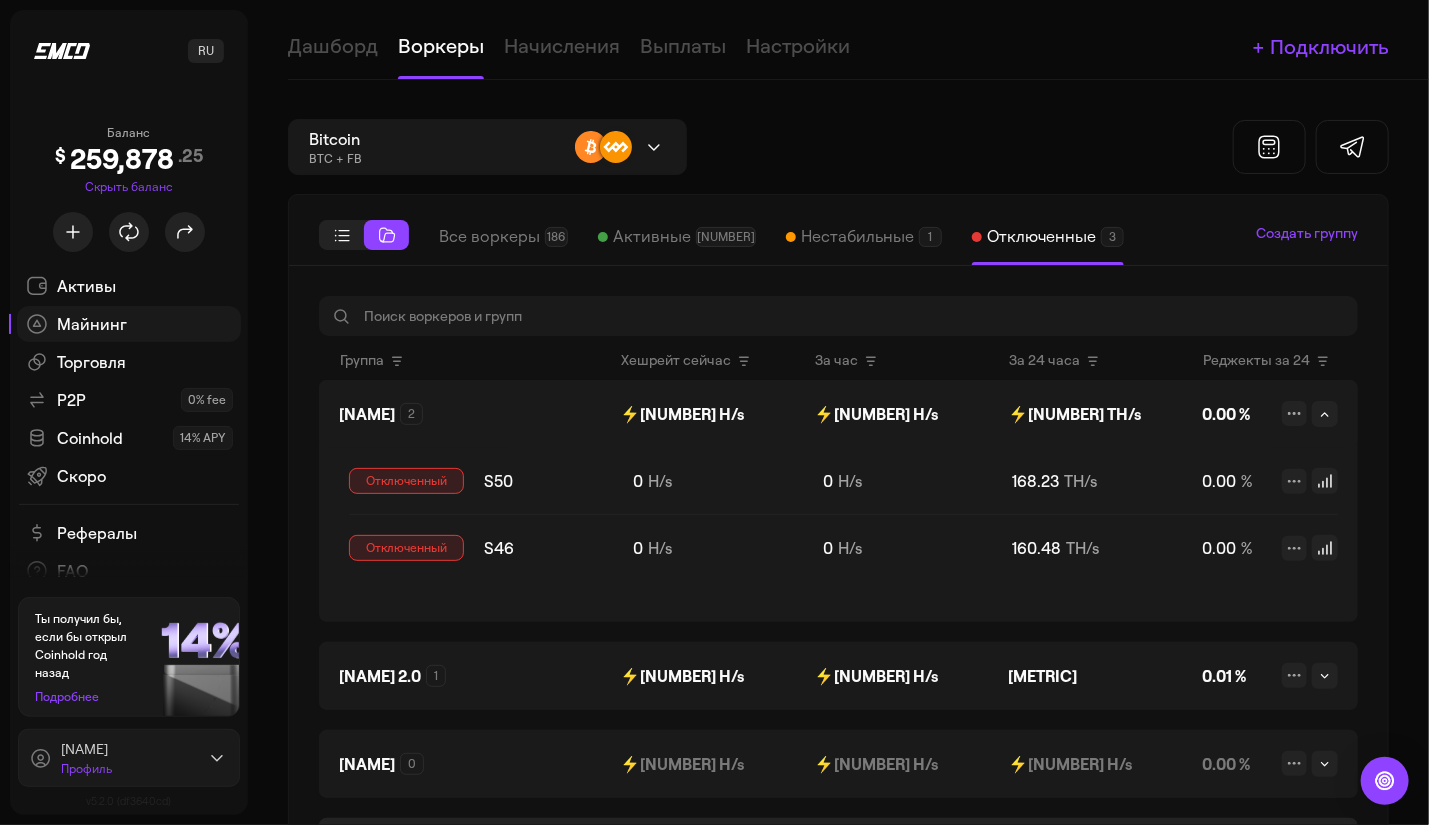 scroll, scrollTop: 0, scrollLeft: 0, axis: both 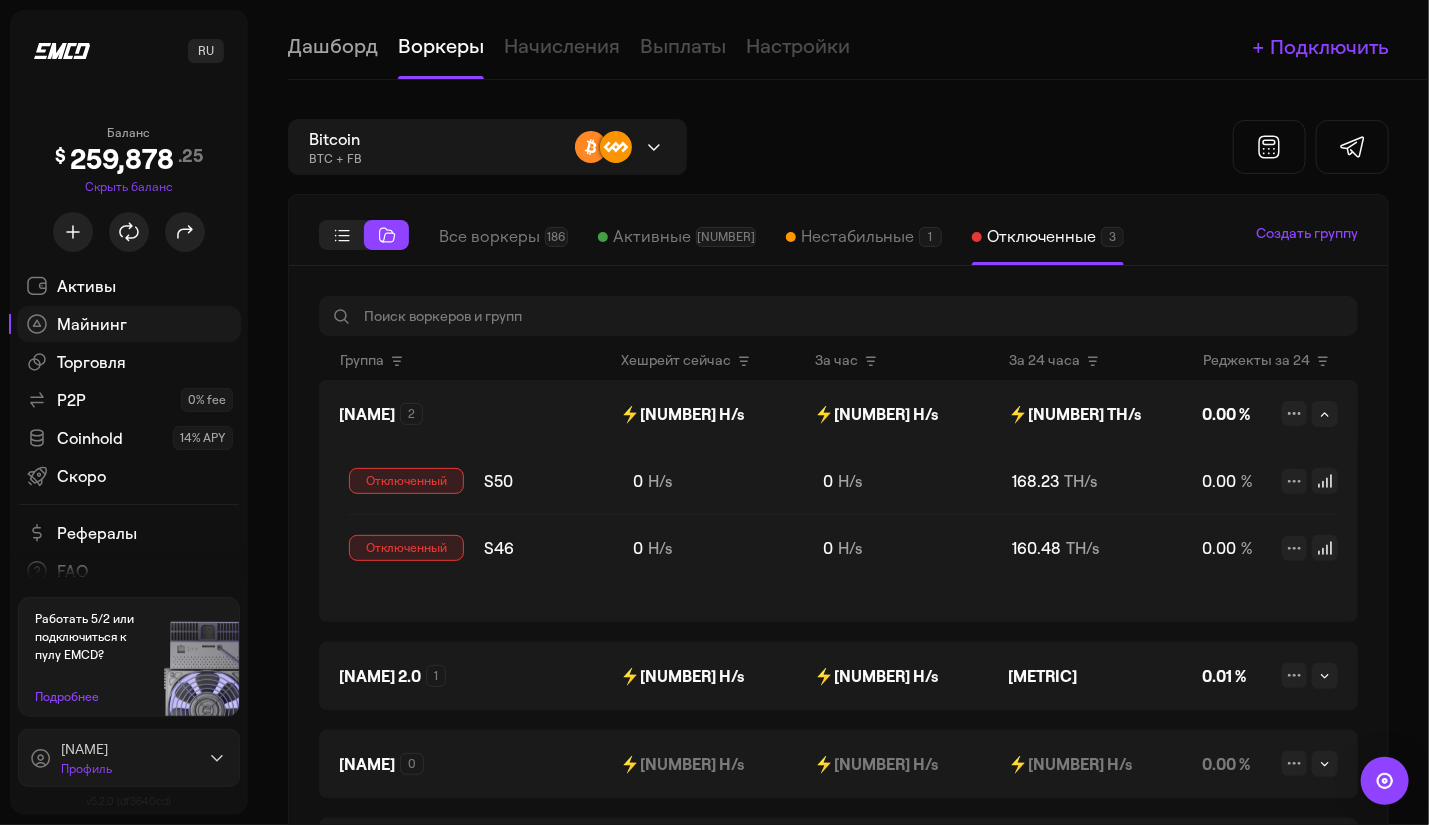 click on "Дашборд" at bounding box center (333, 39) 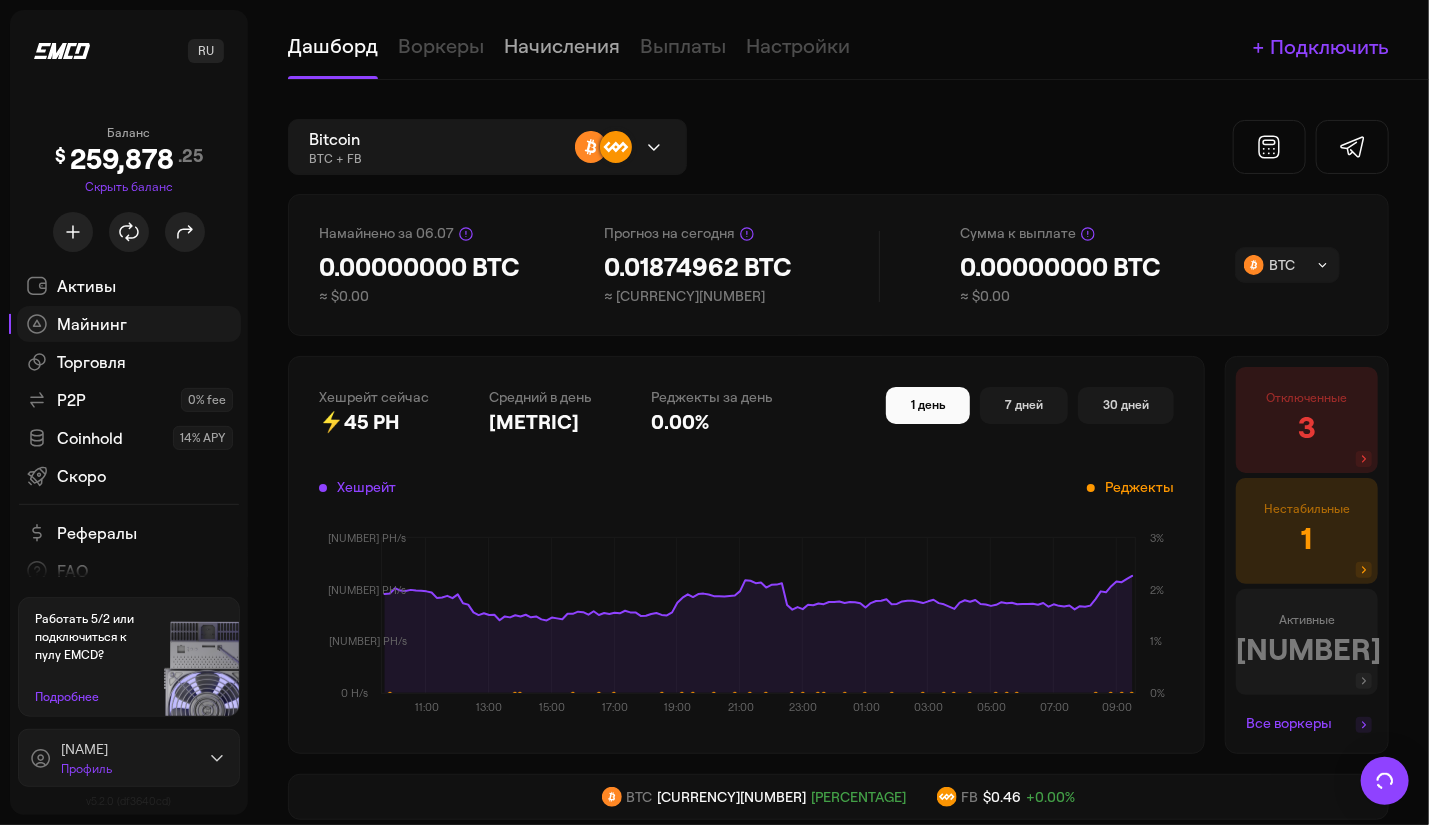 click on "Начисления" at bounding box center [562, 39] 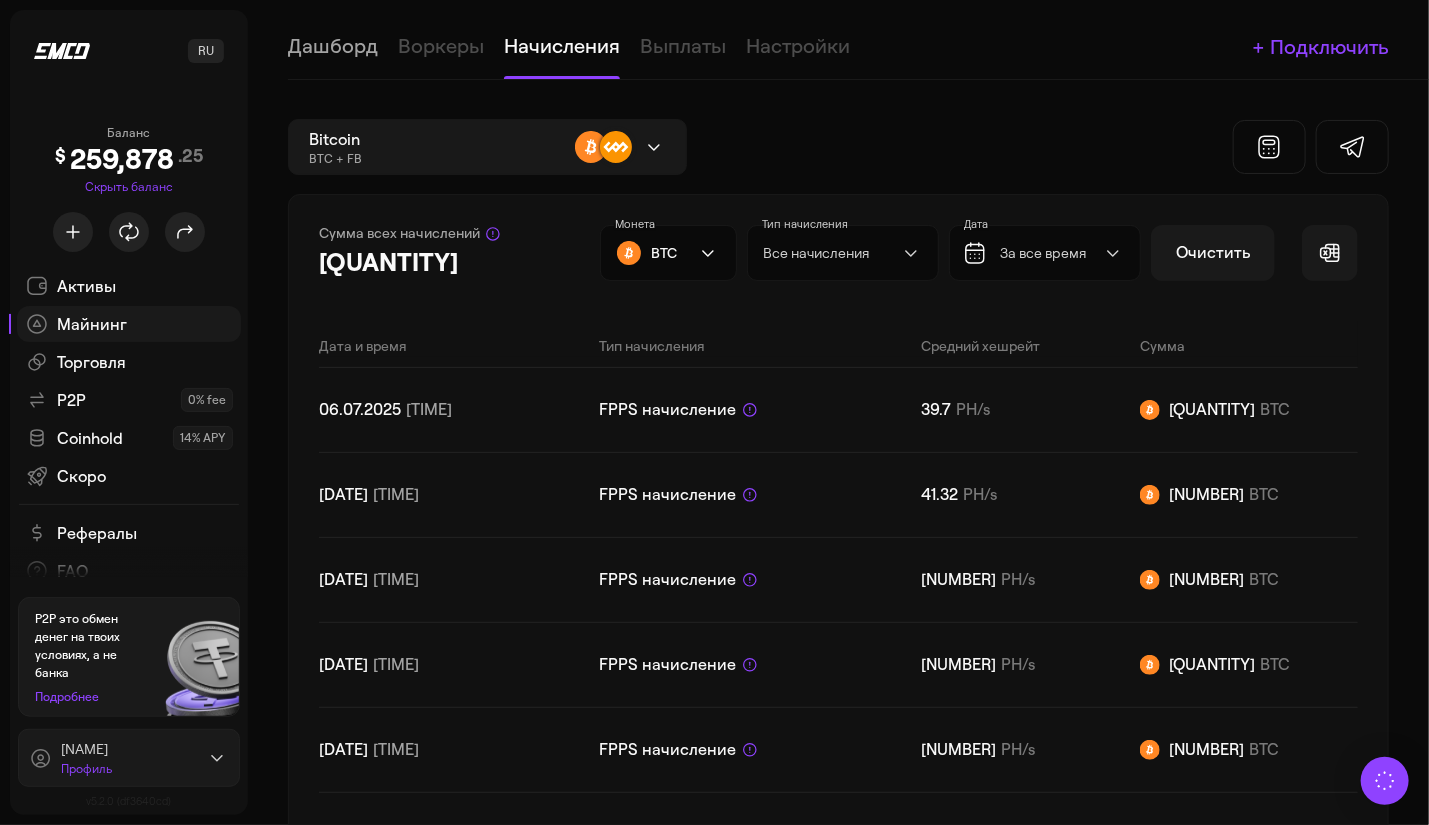 click on "Дашборд" at bounding box center (333, 39) 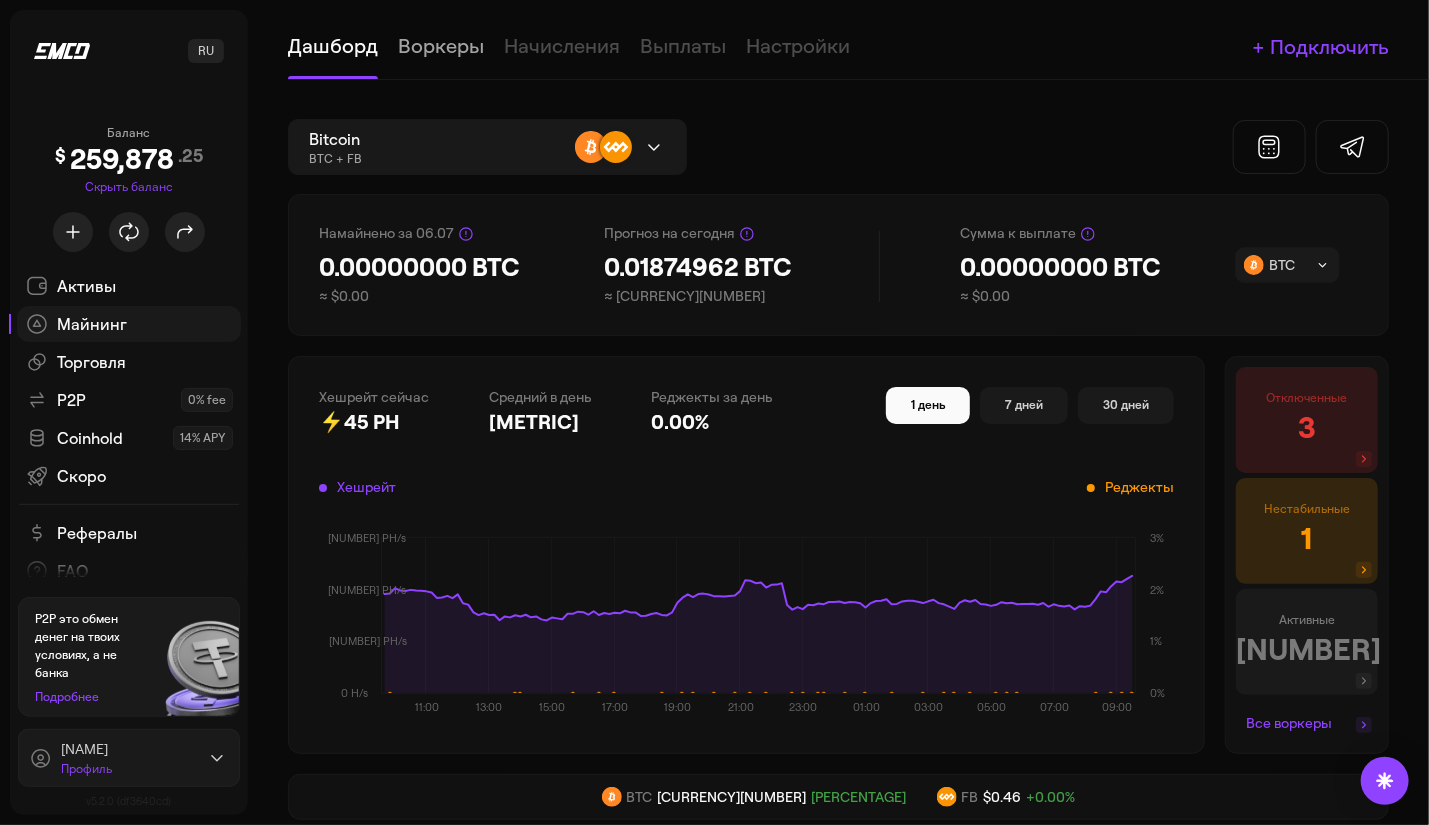click on "Воркеры" at bounding box center (441, 39) 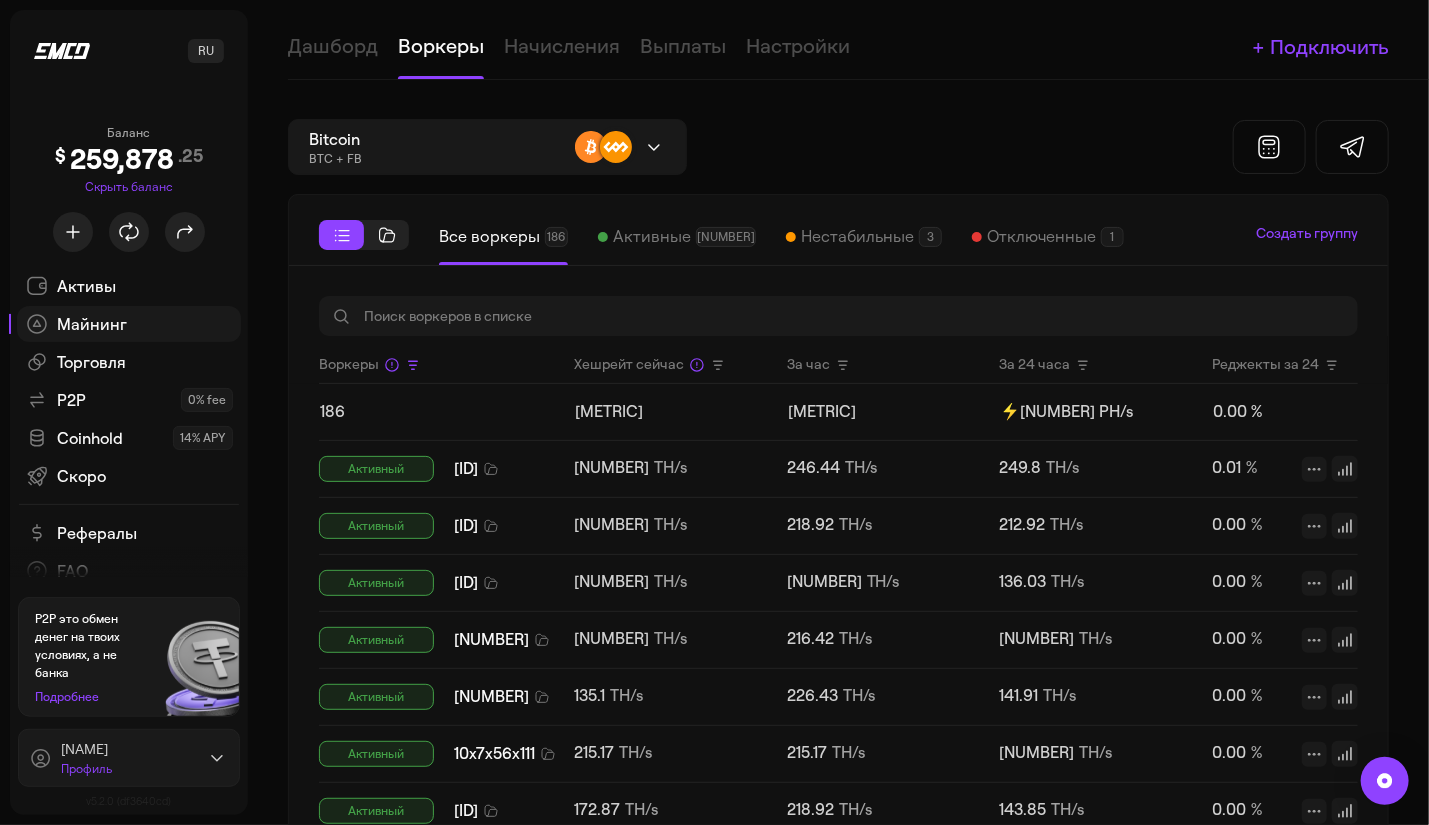 click on "Нестабильные" at bounding box center [857, 237] 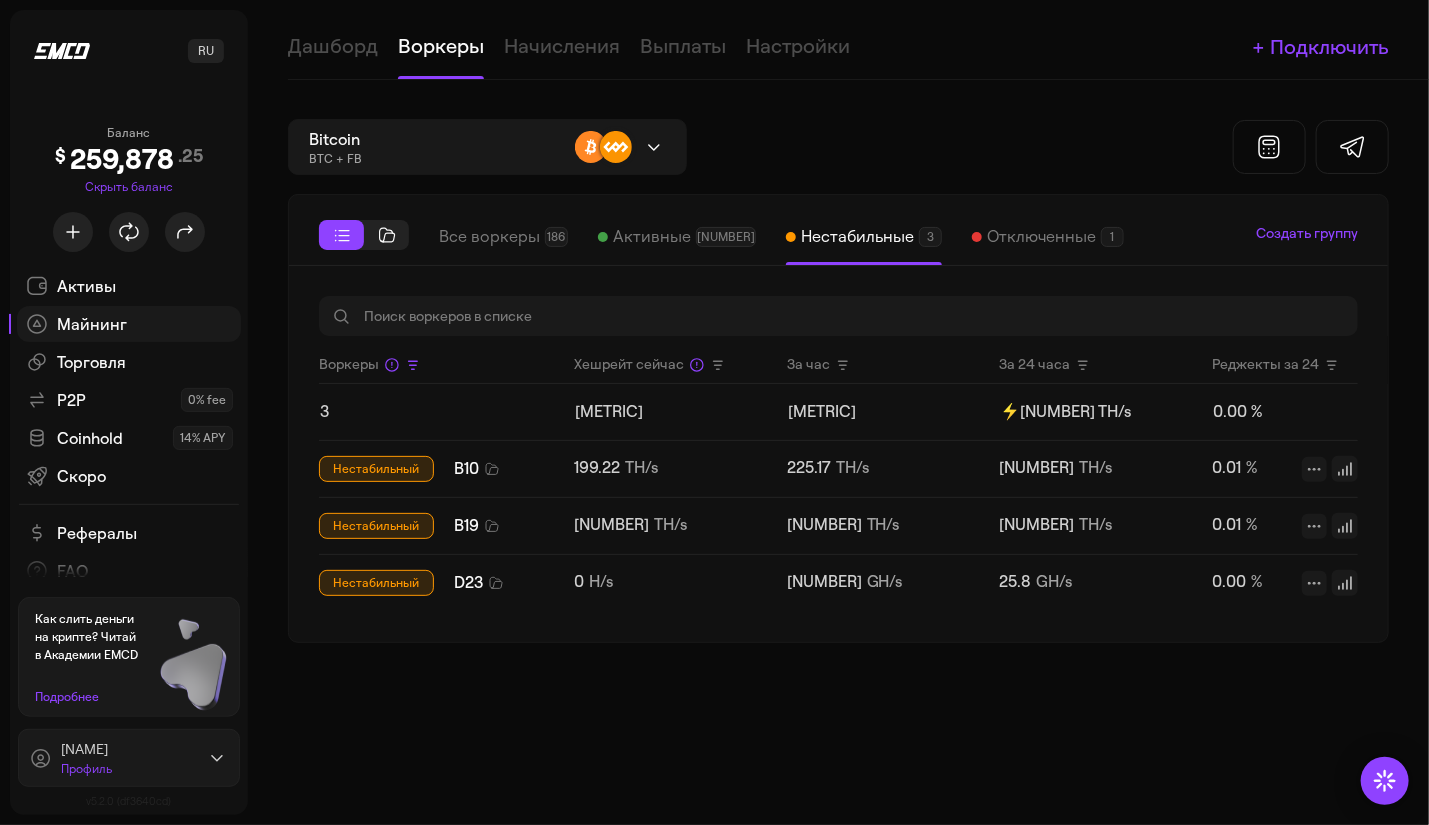 click on "Отключенные" at bounding box center (1041, 237) 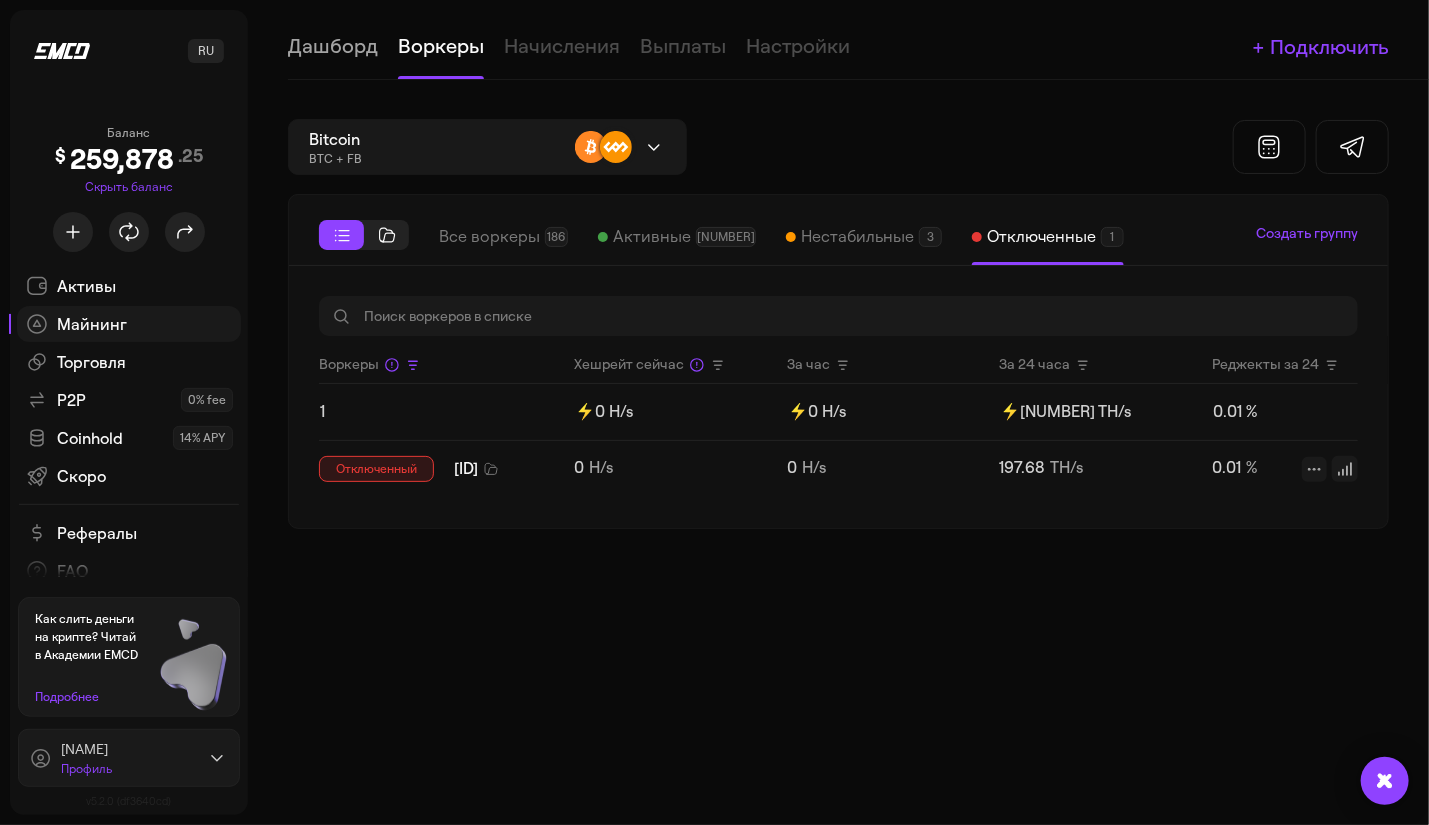 click on "Дашборд" at bounding box center [333, 39] 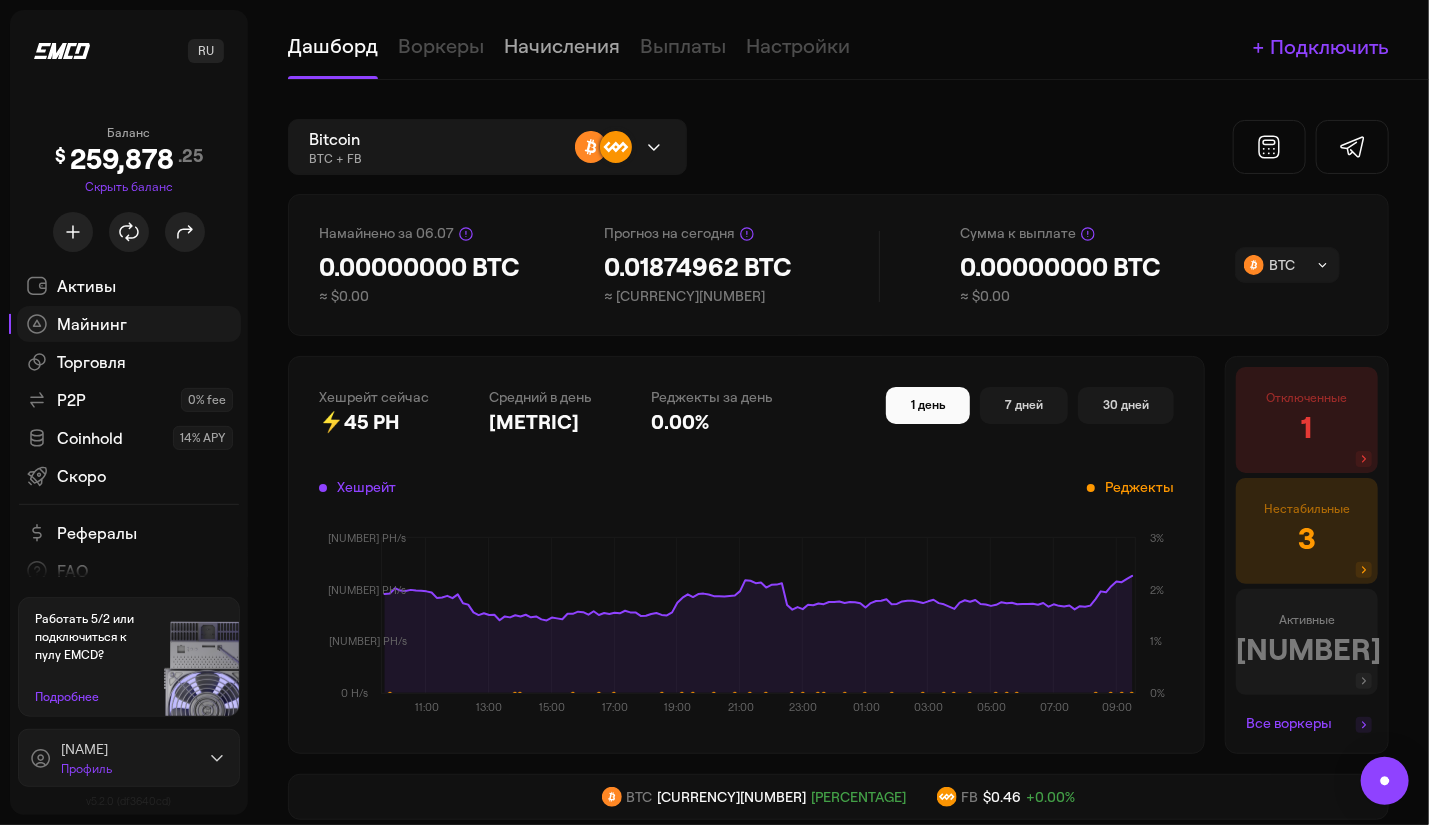 click on "Начисления" at bounding box center (562, 39) 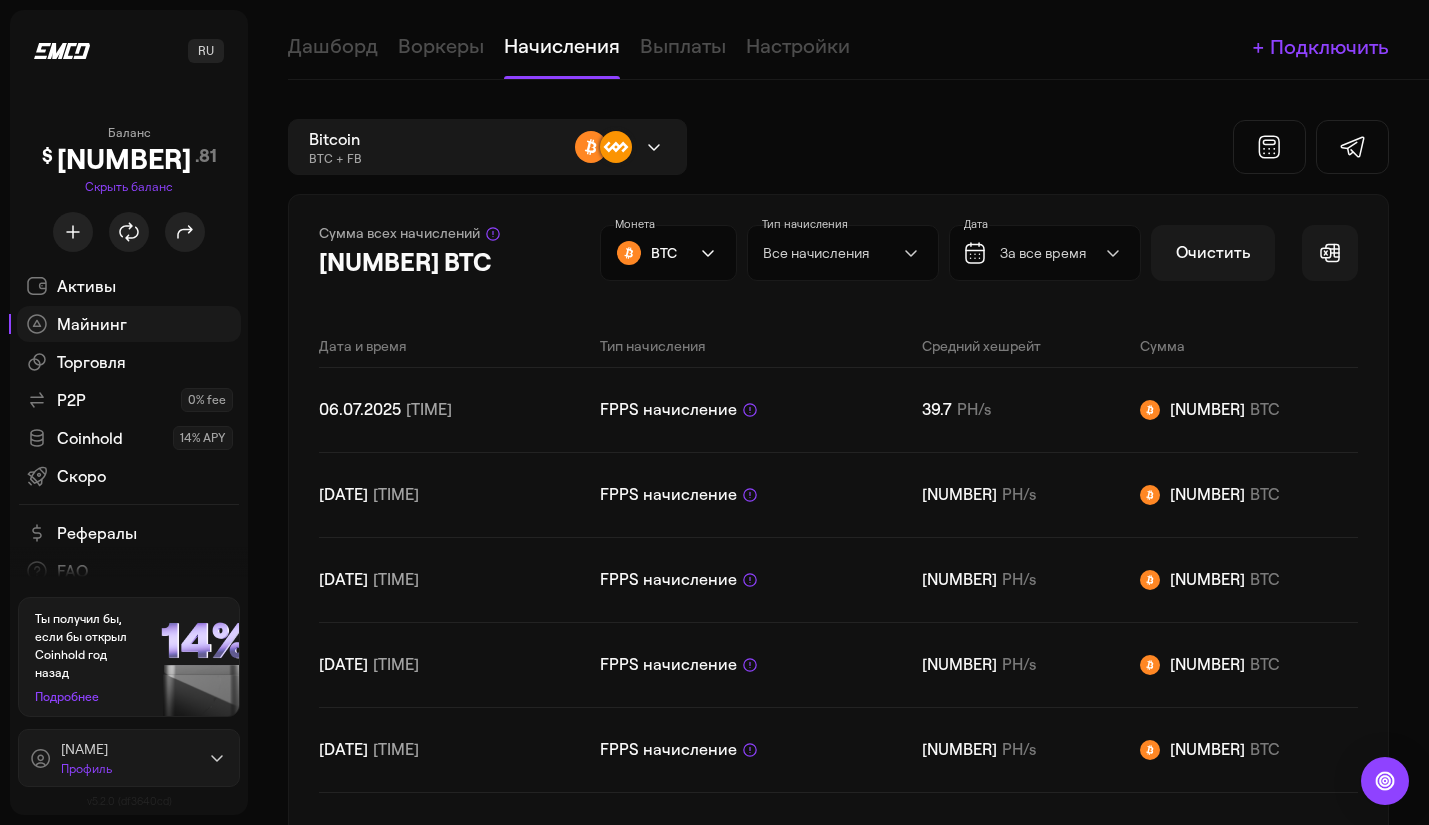 scroll, scrollTop: 0, scrollLeft: 0, axis: both 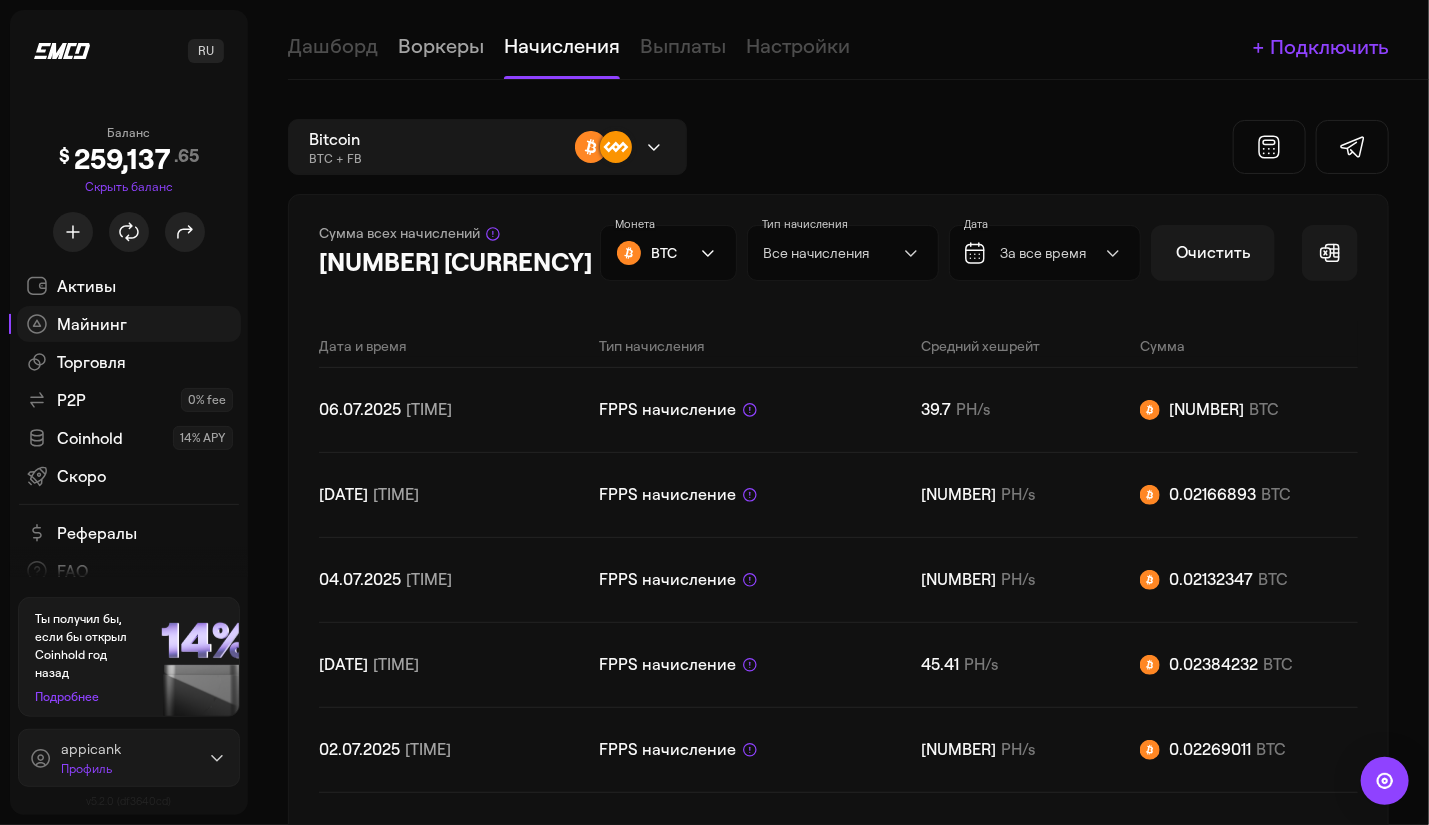 click on "Воркеры" at bounding box center (441, 39) 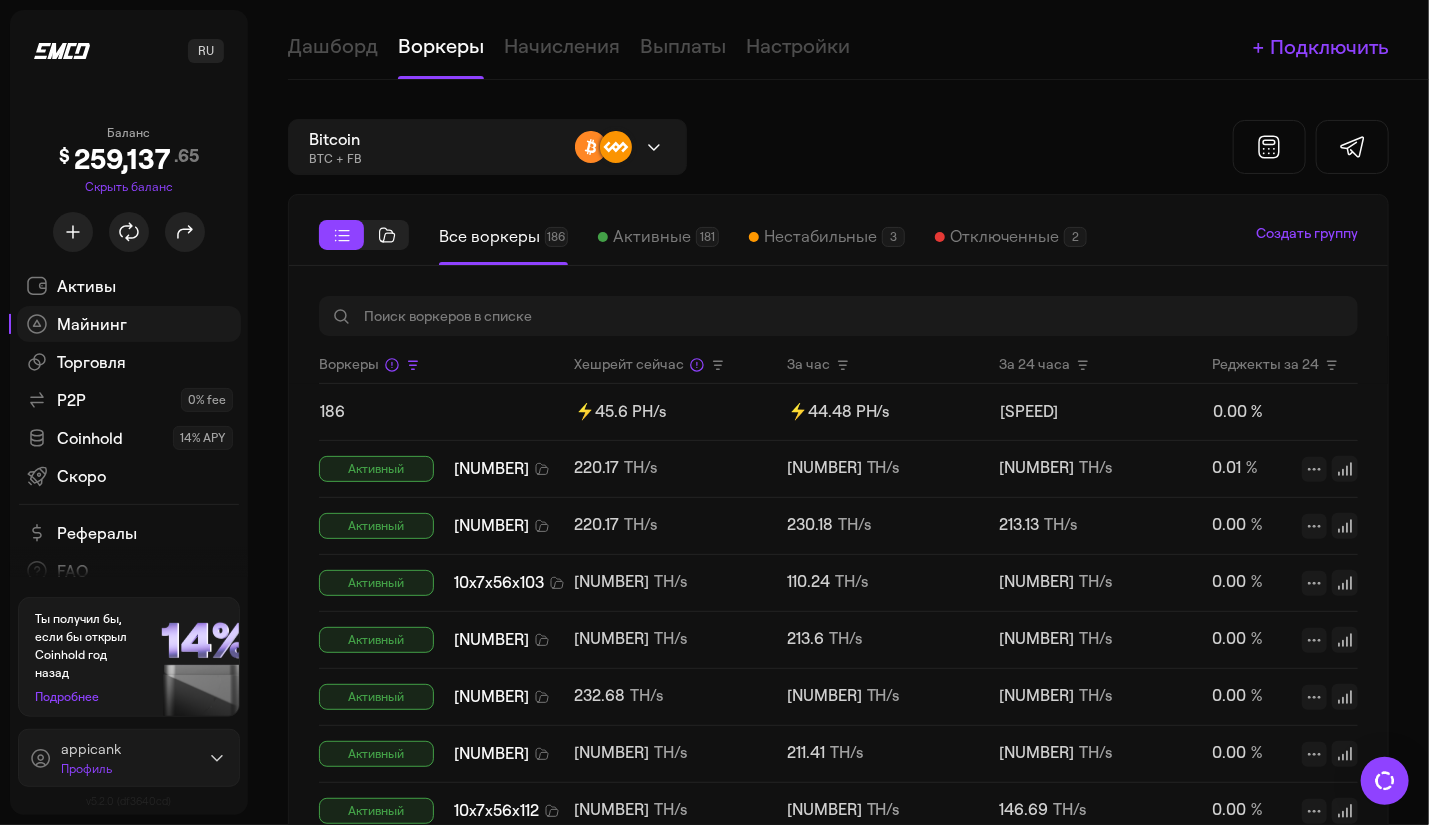 click on "Отключенные" at bounding box center [1004, 237] 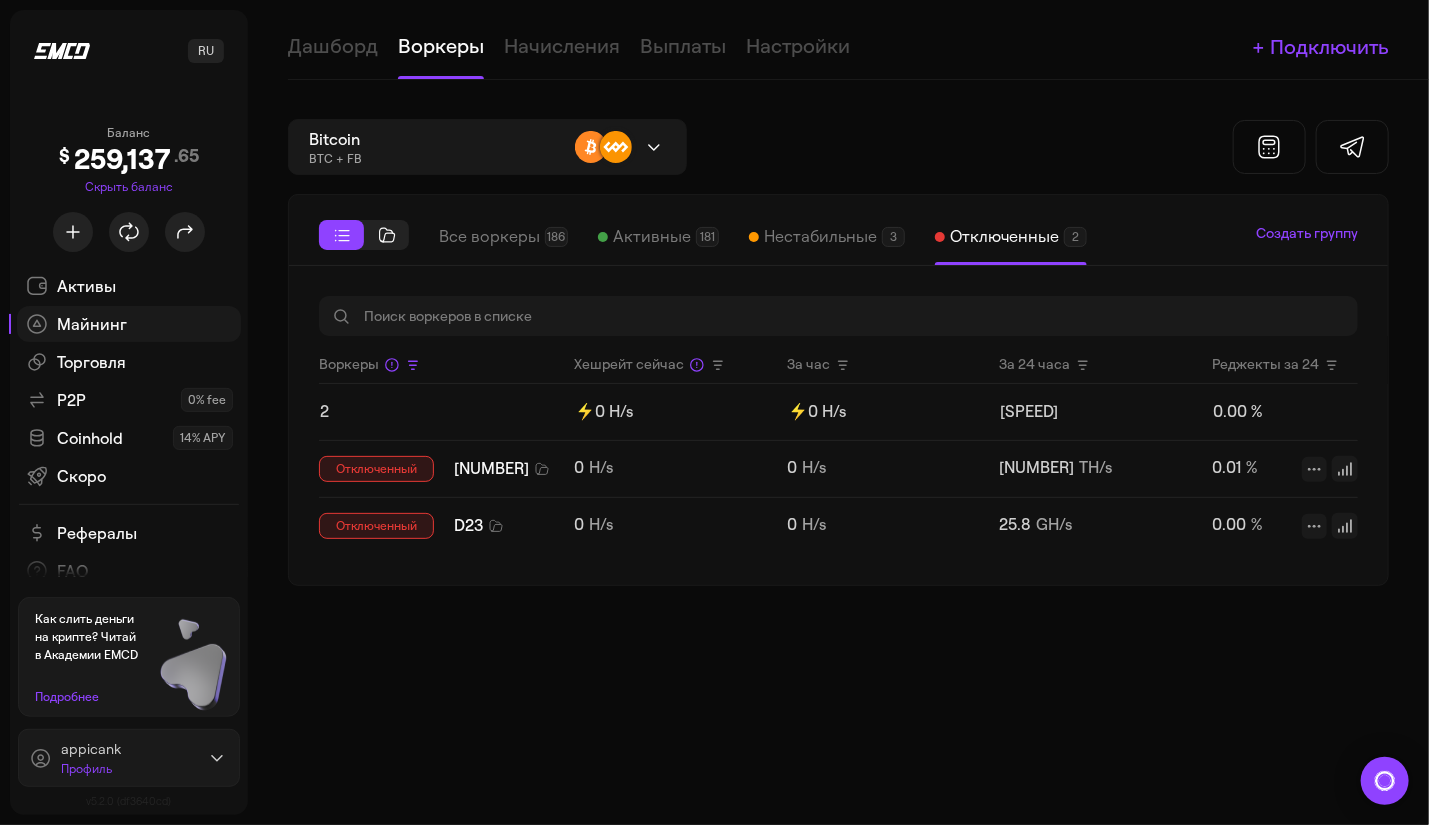 scroll, scrollTop: 0, scrollLeft: 0, axis: both 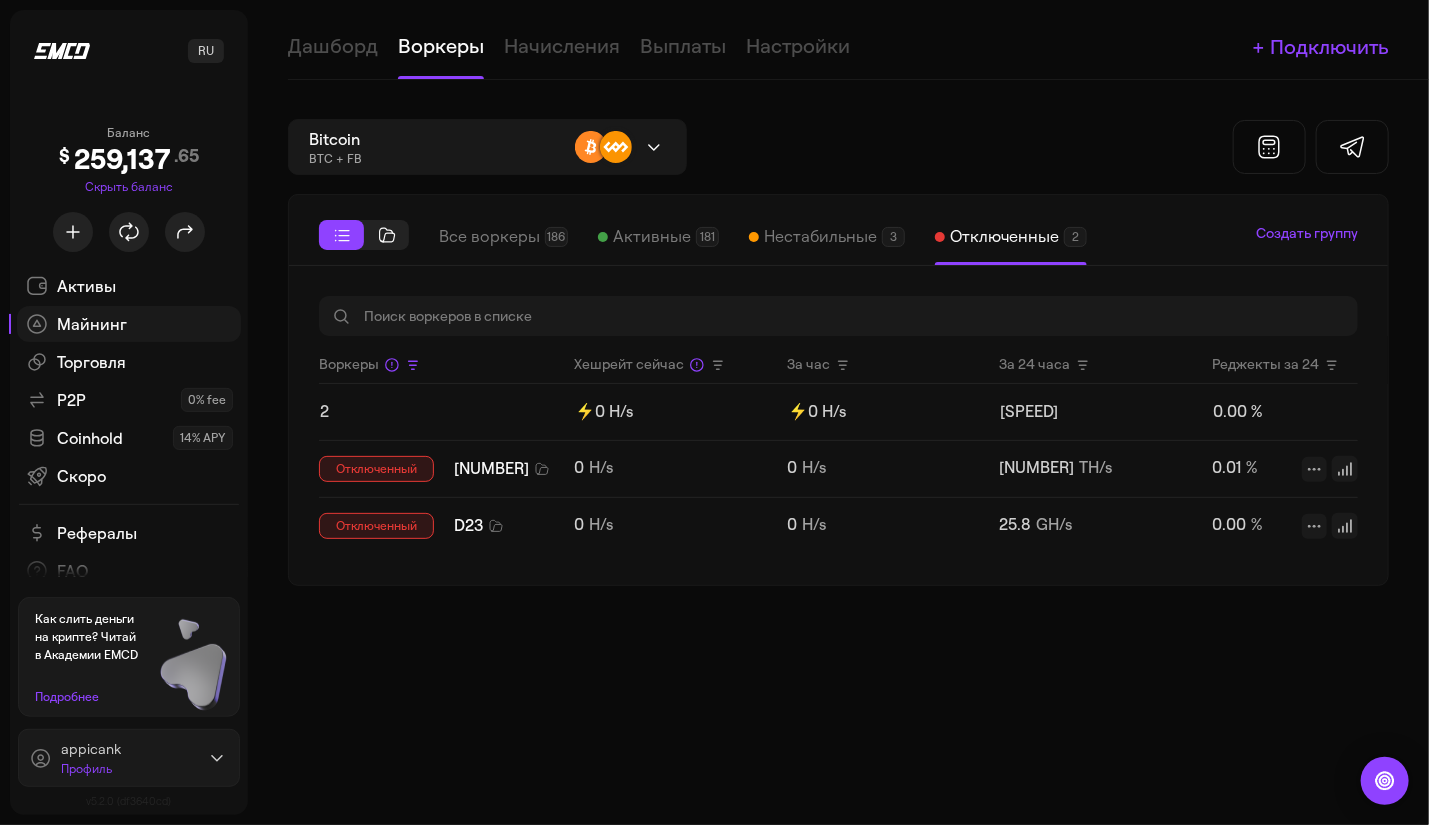 click on "Все воркеры" at bounding box center [489, 237] 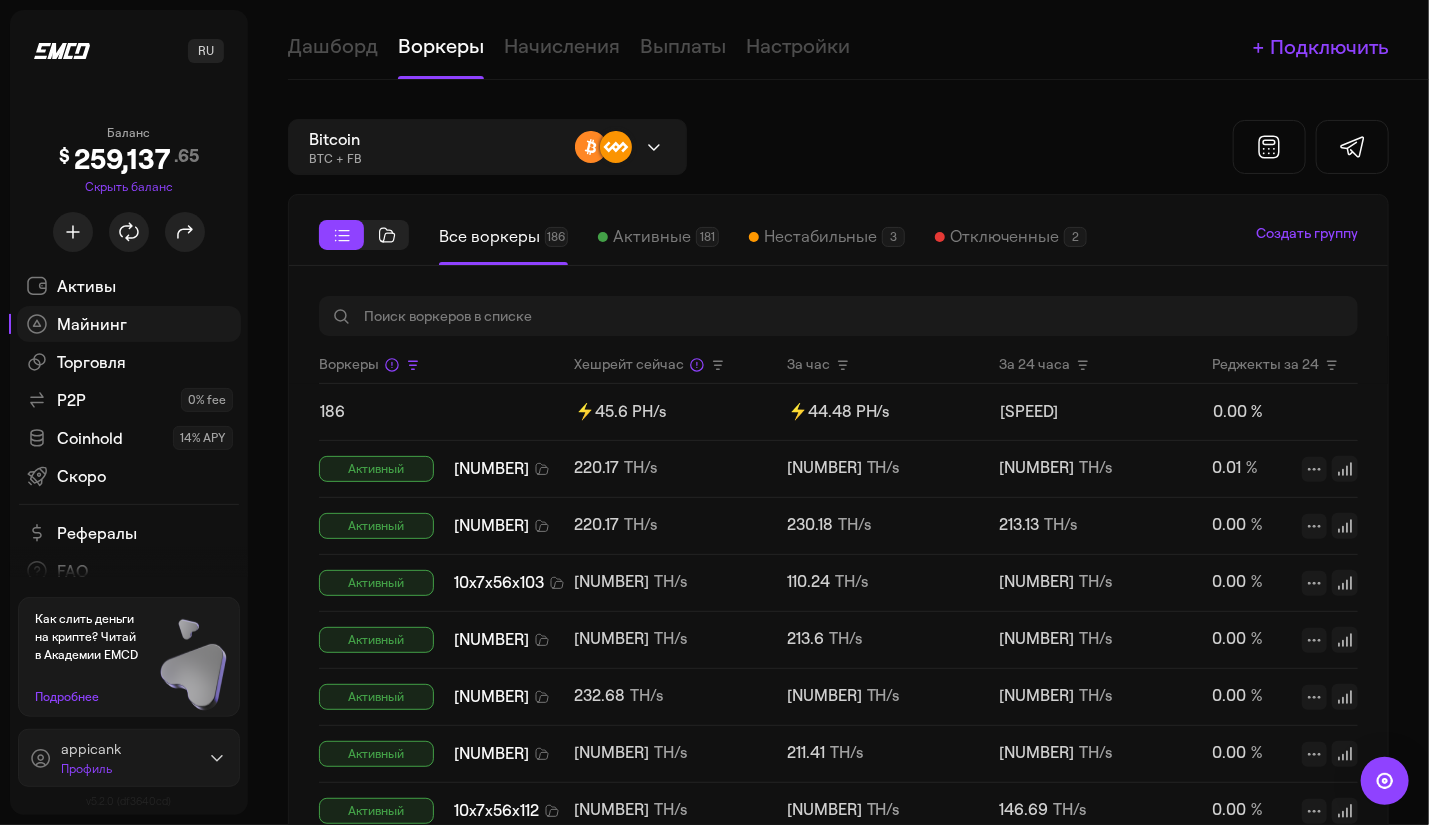 click on "Активные" at bounding box center [652, 237] 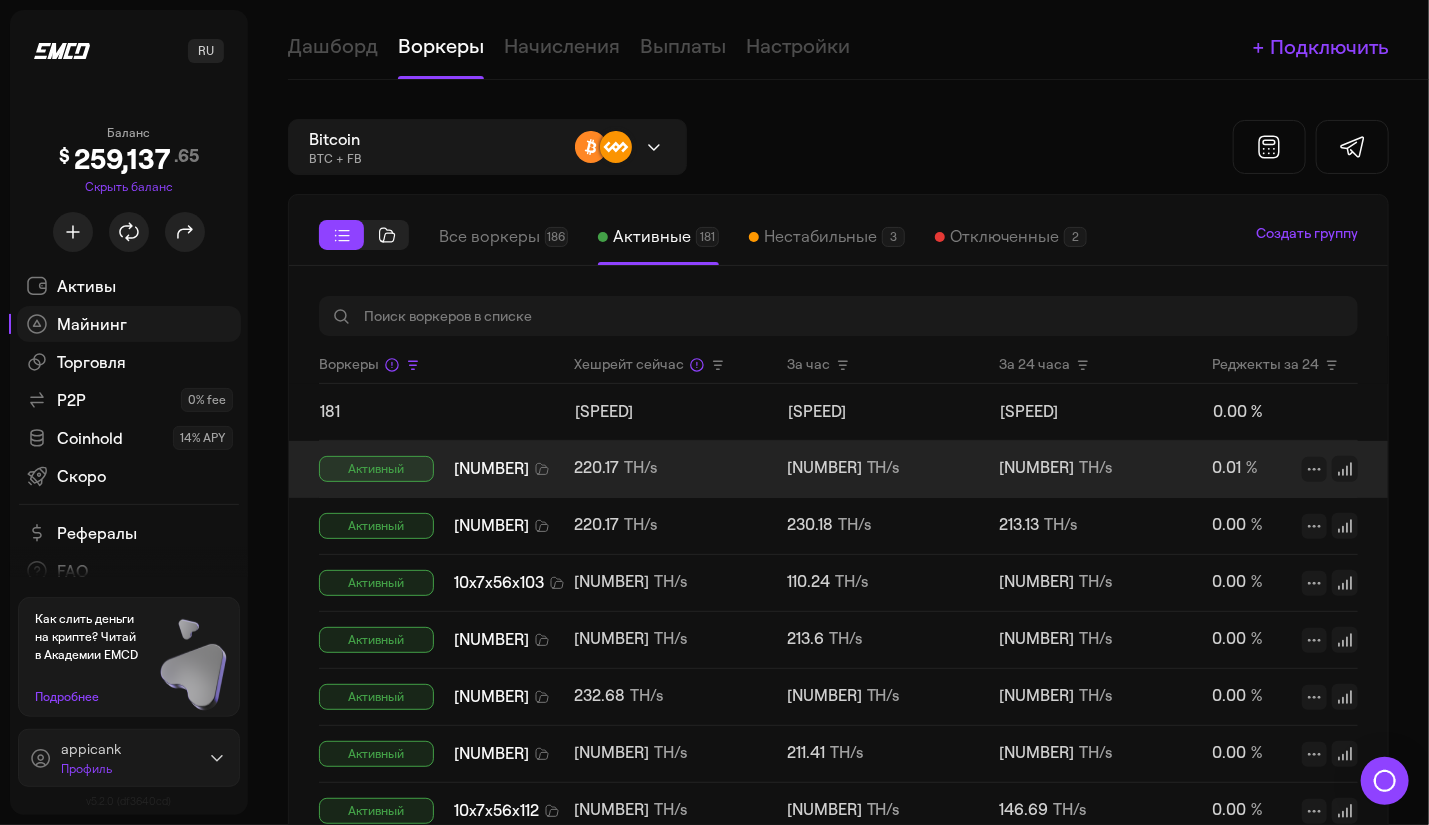 click on "Активные" at bounding box center [652, 237] 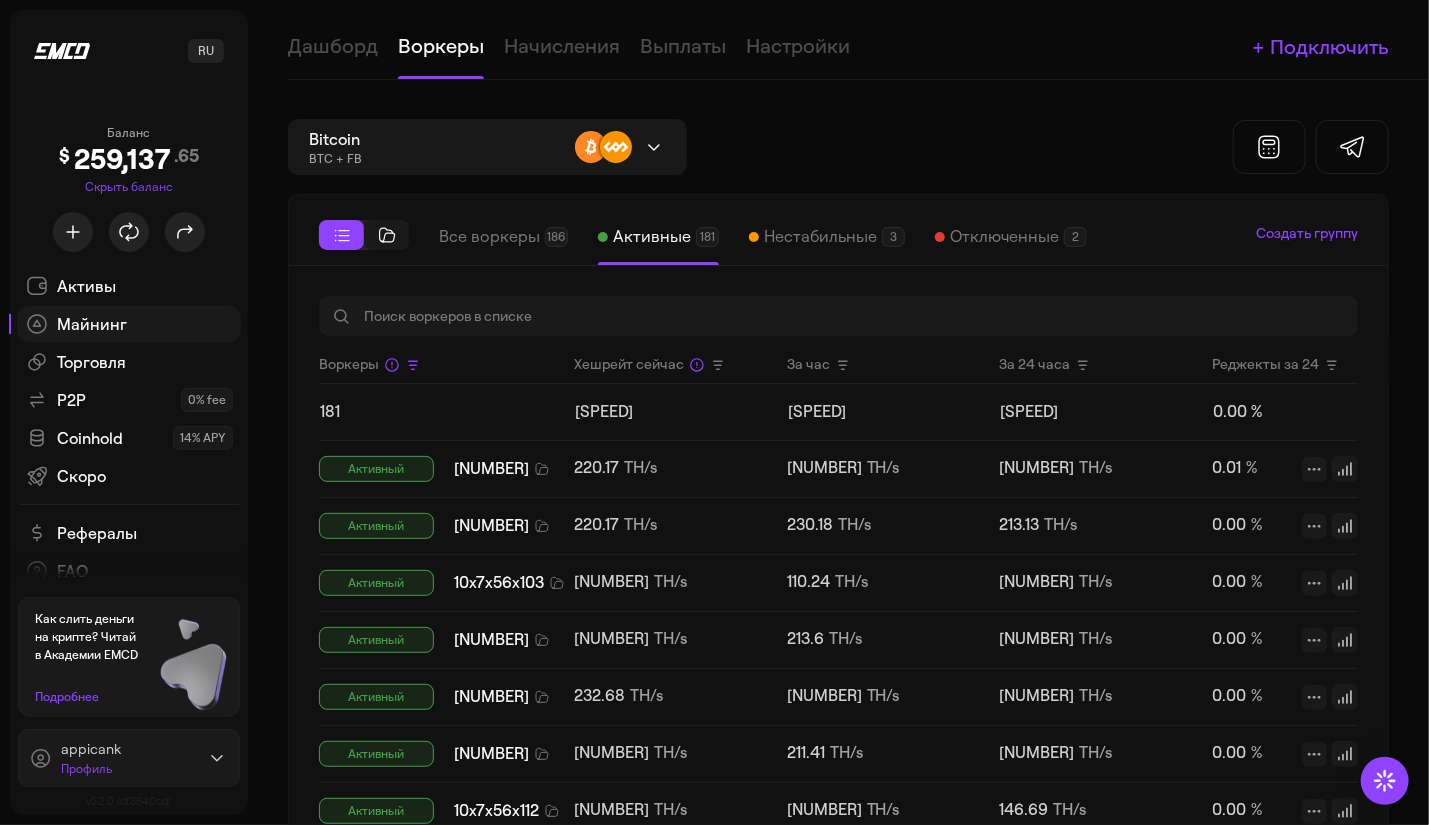click at bounding box center [387, 235] 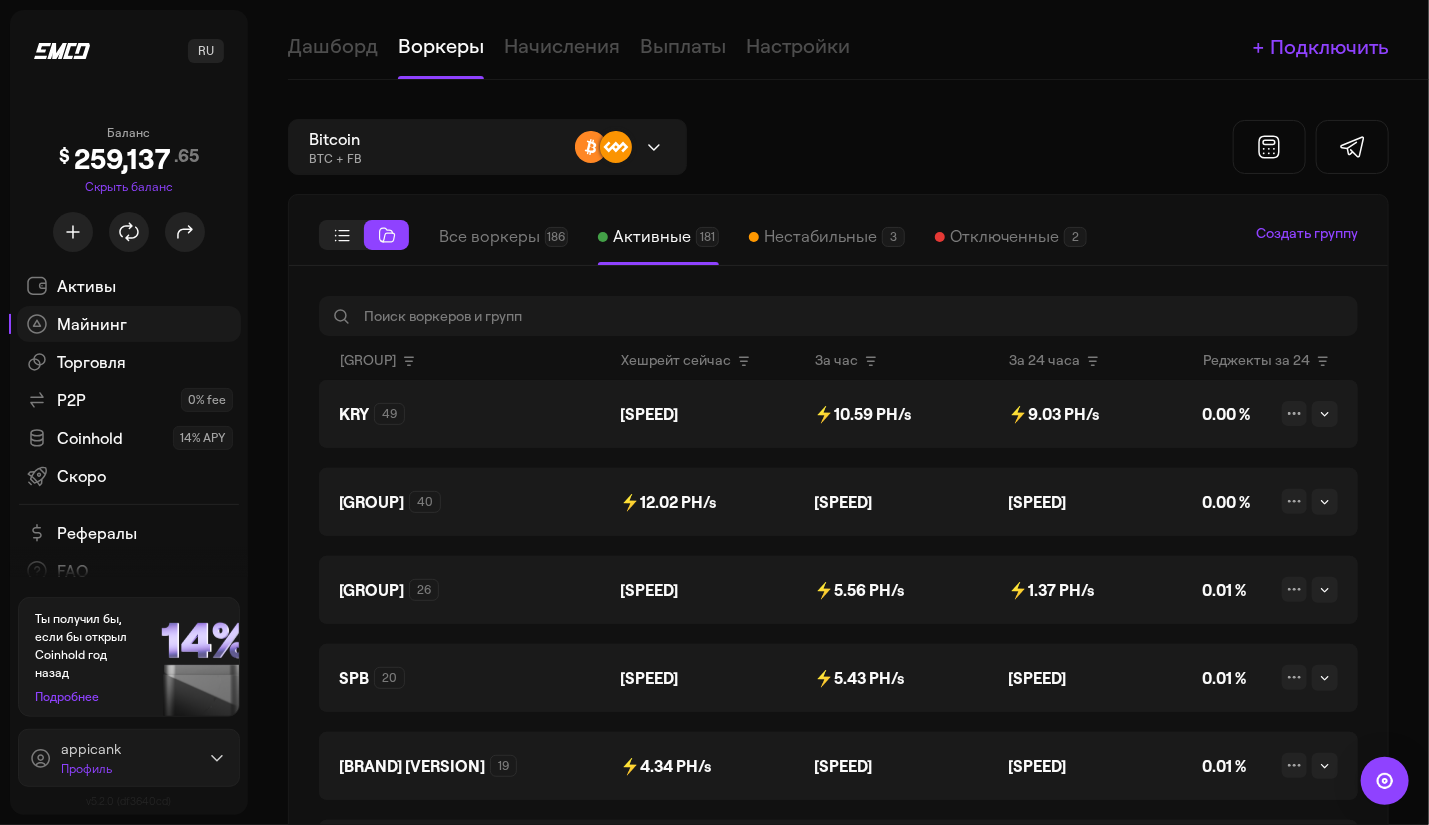 scroll, scrollTop: 0, scrollLeft: 0, axis: both 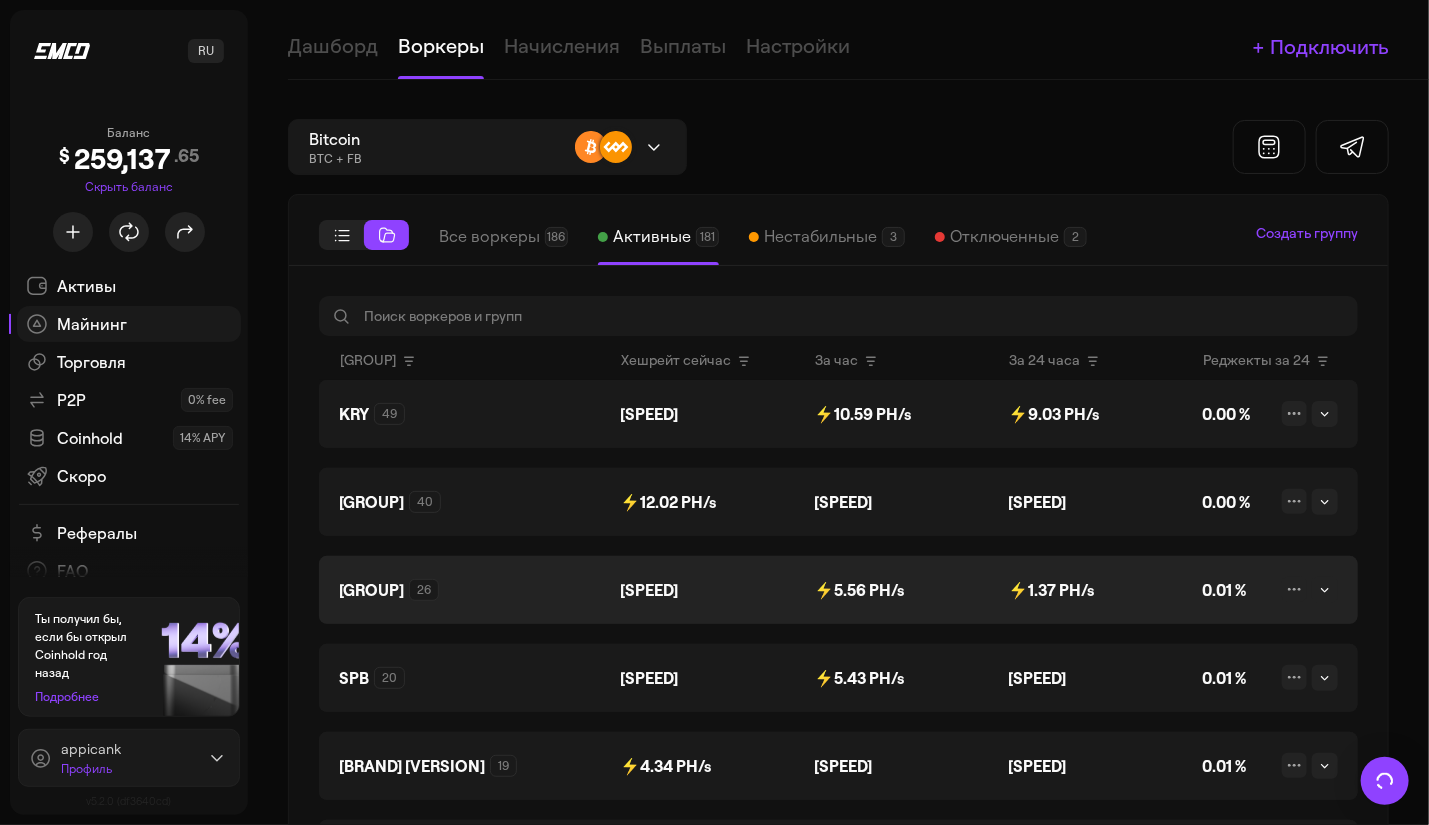 click on "26" at bounding box center [389, 414] 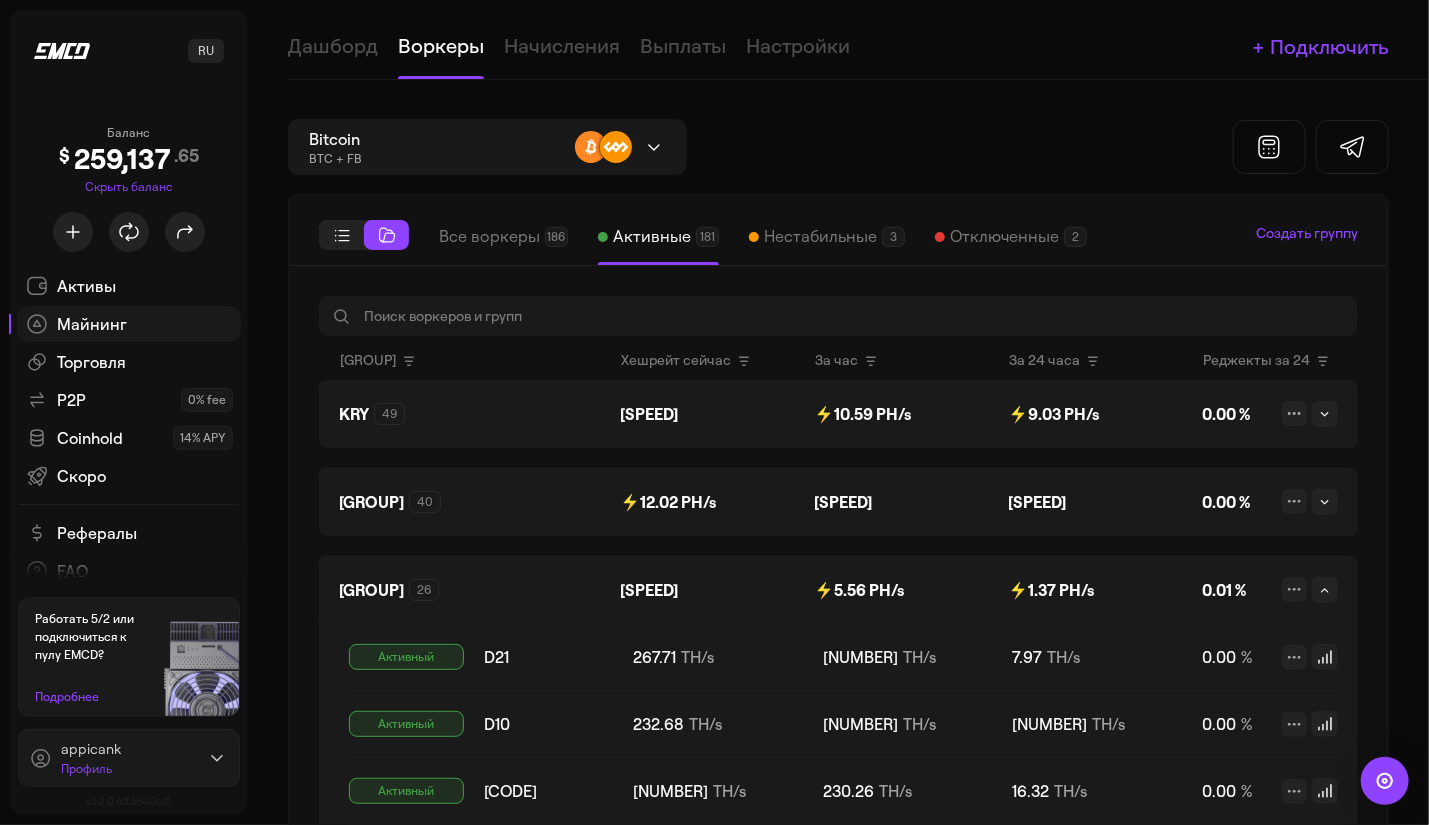 scroll, scrollTop: 0, scrollLeft: 0, axis: both 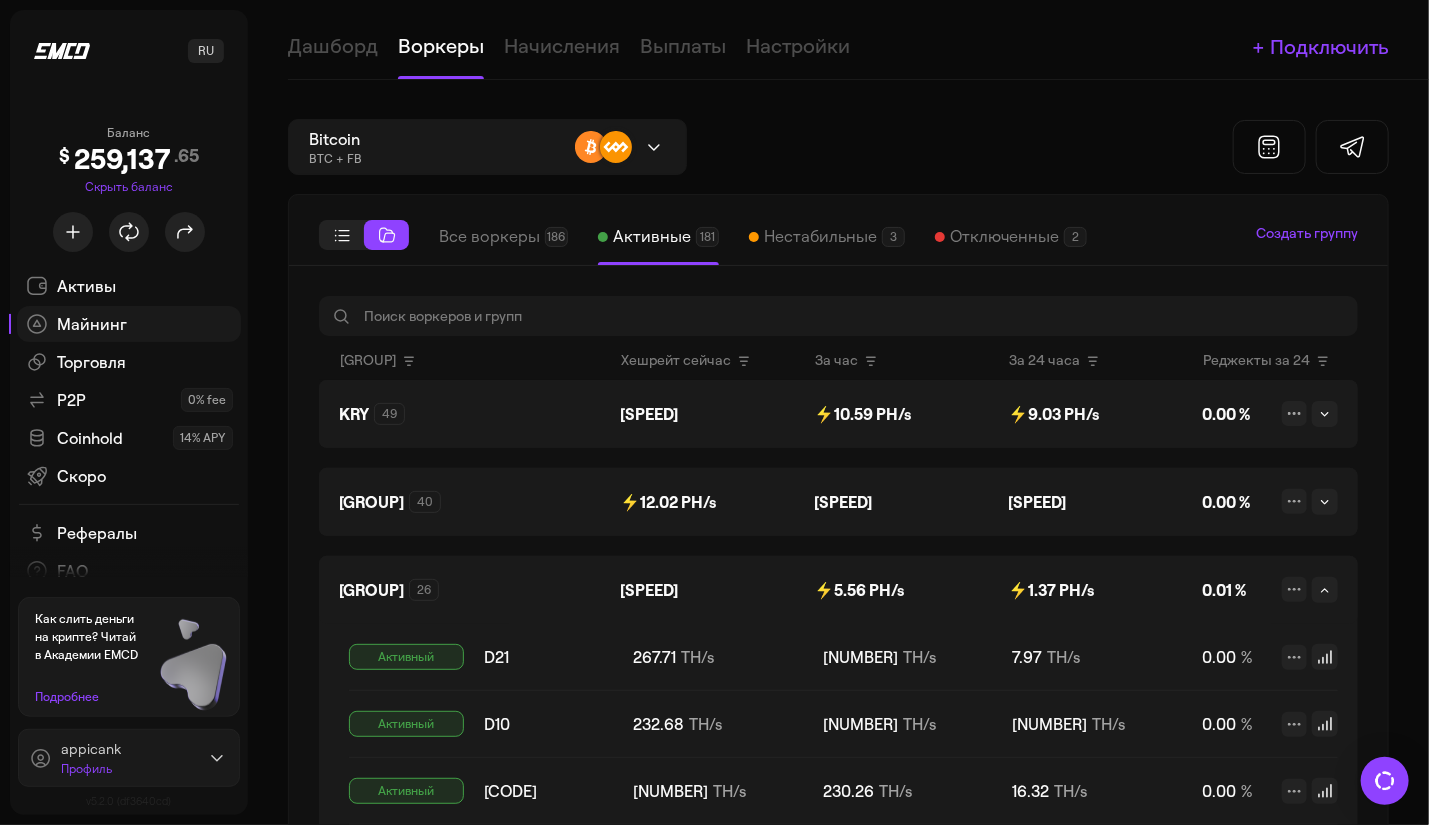 click on "Отключенные" at bounding box center [1004, 237] 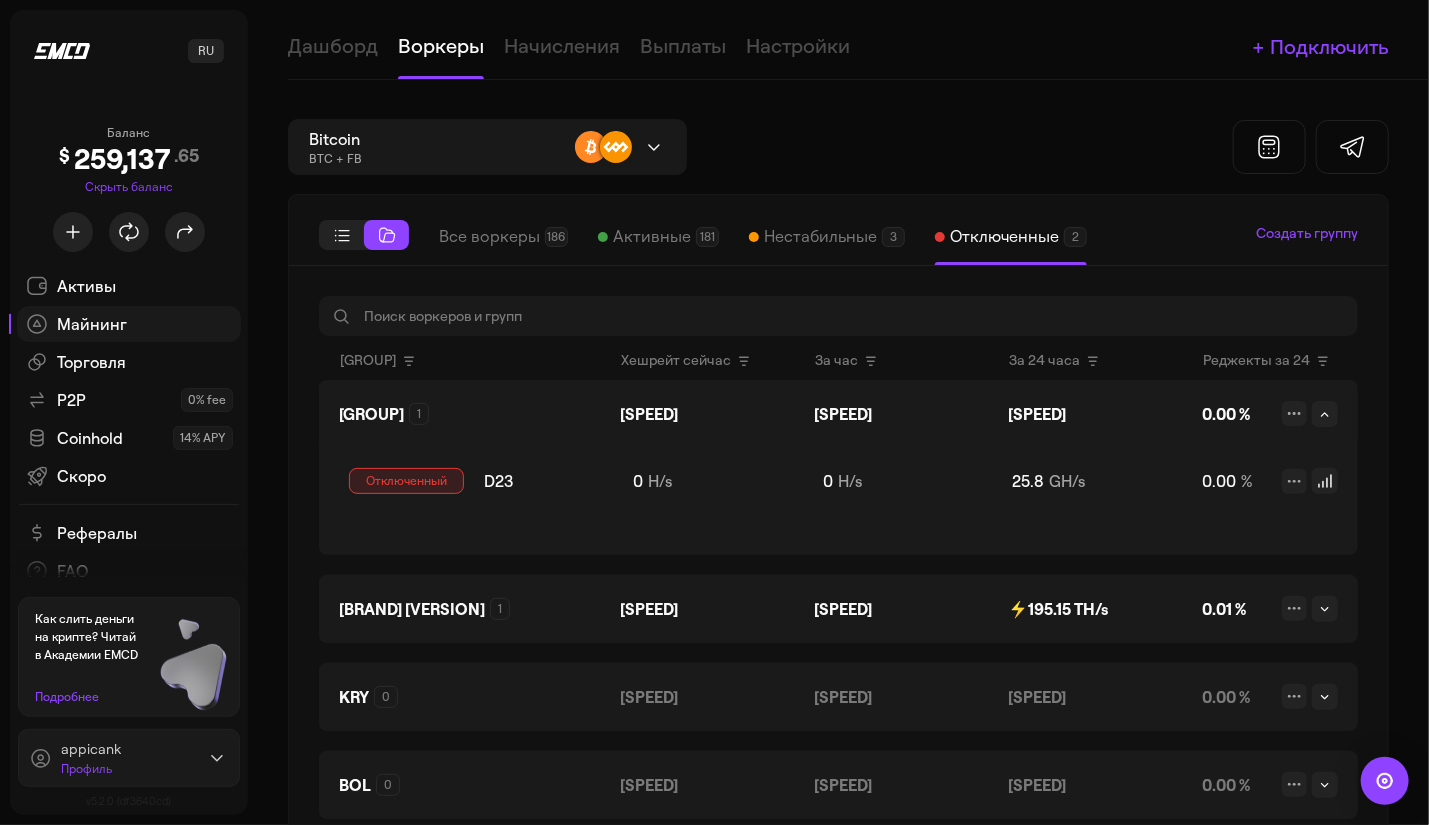 click on "Отключенные" at bounding box center (1004, 237) 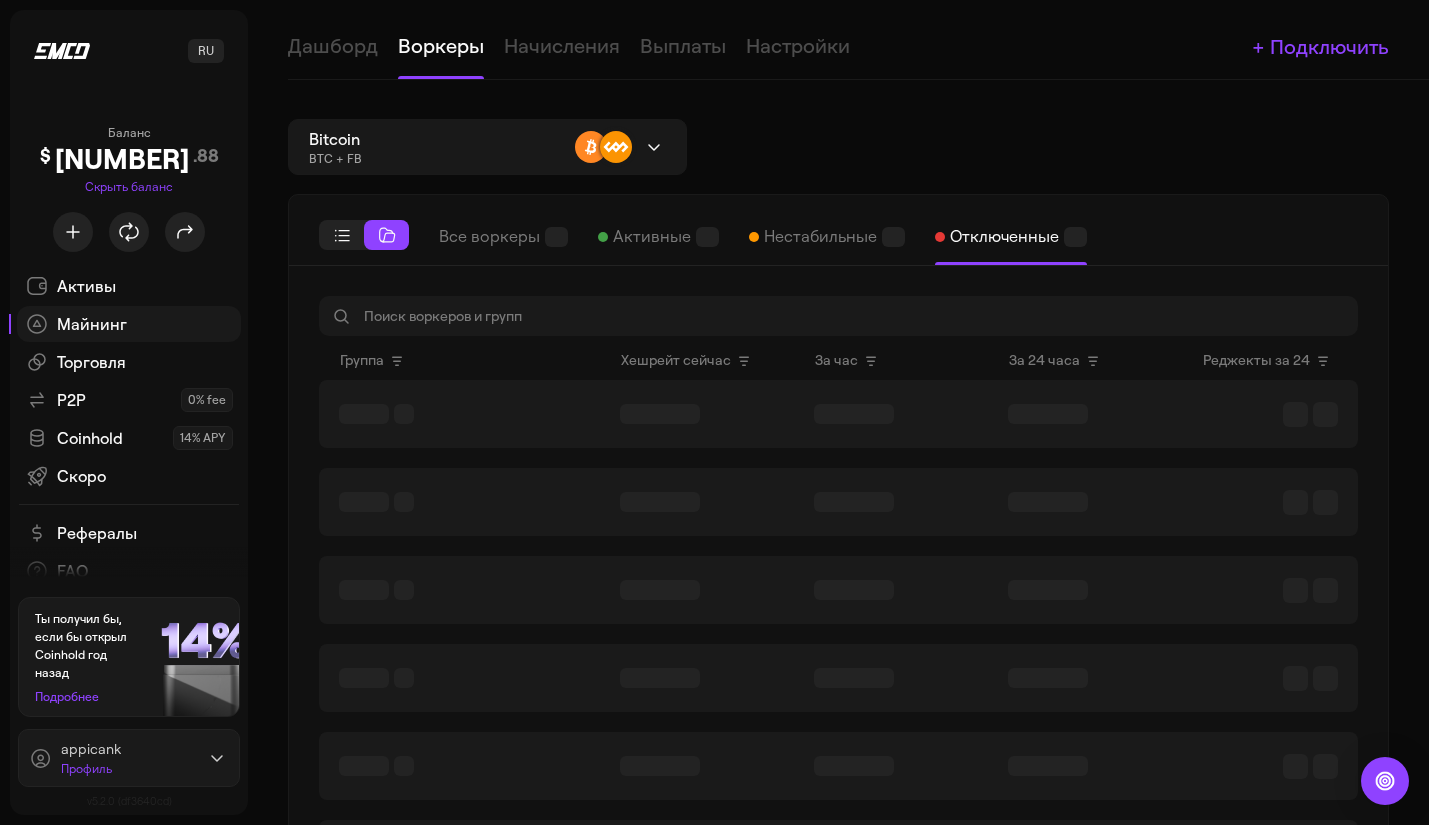 scroll, scrollTop: 0, scrollLeft: 0, axis: both 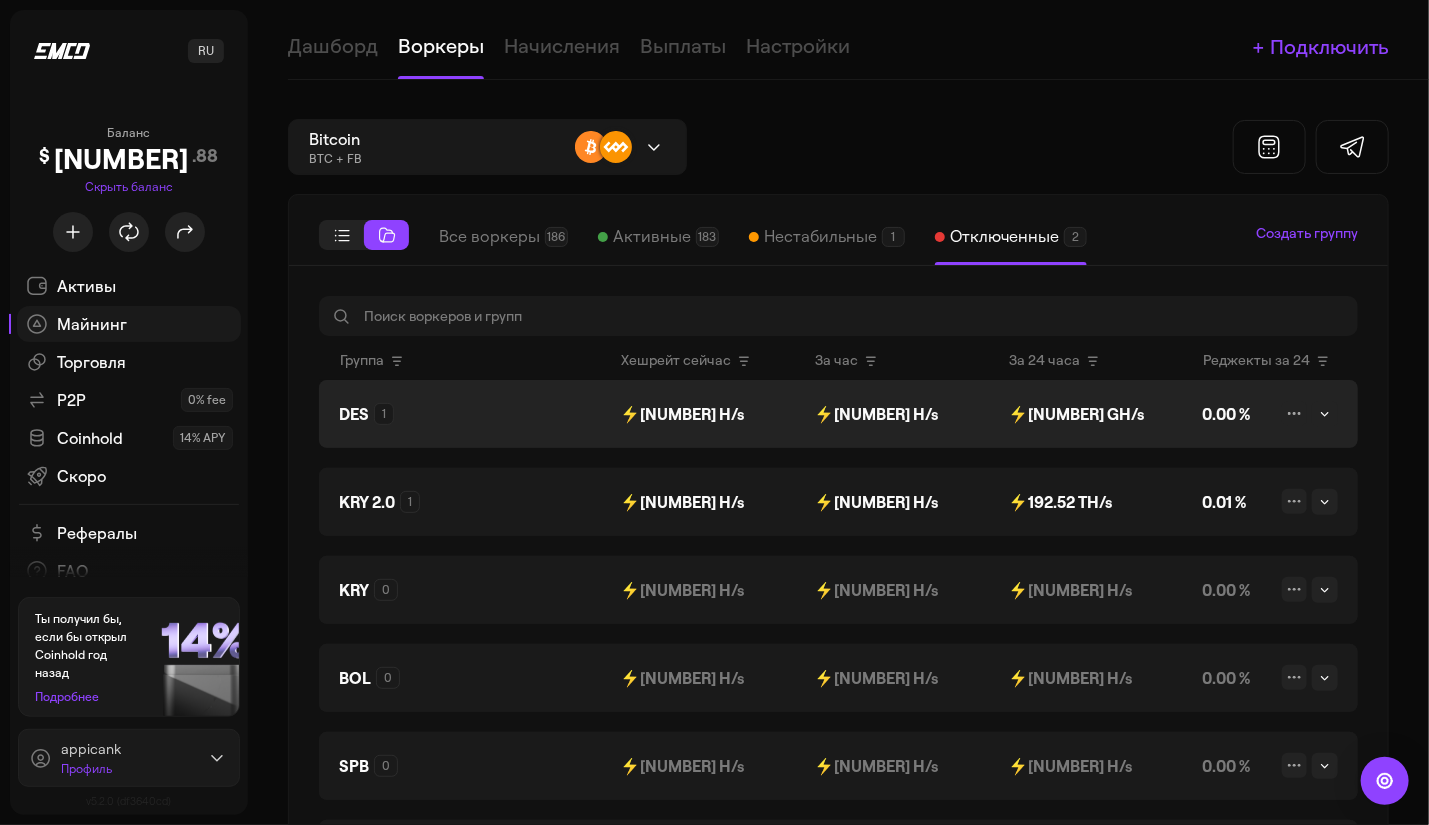 click on "DES 1" at bounding box center (439, 414) 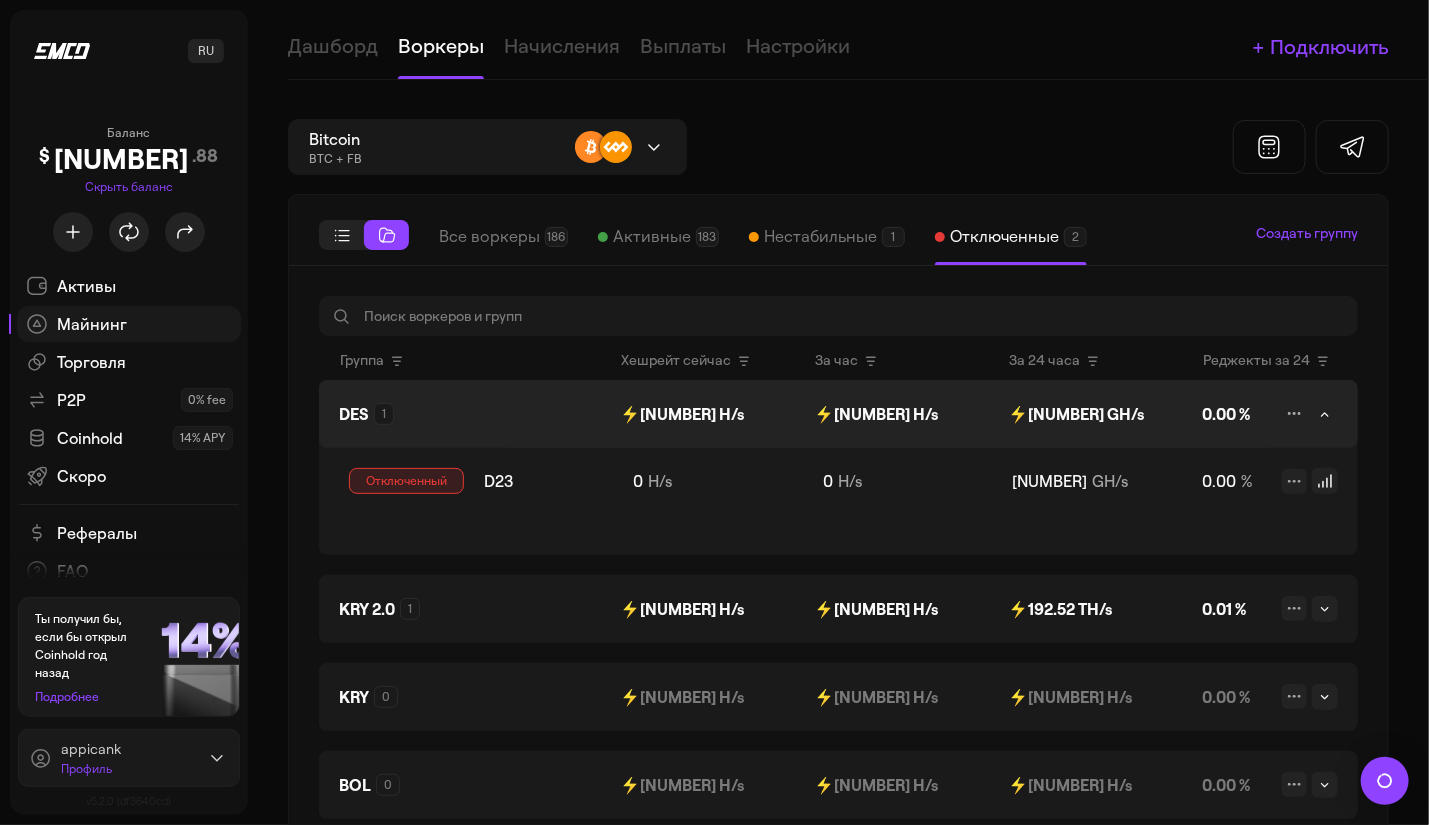 click on "DES 1" at bounding box center [439, 414] 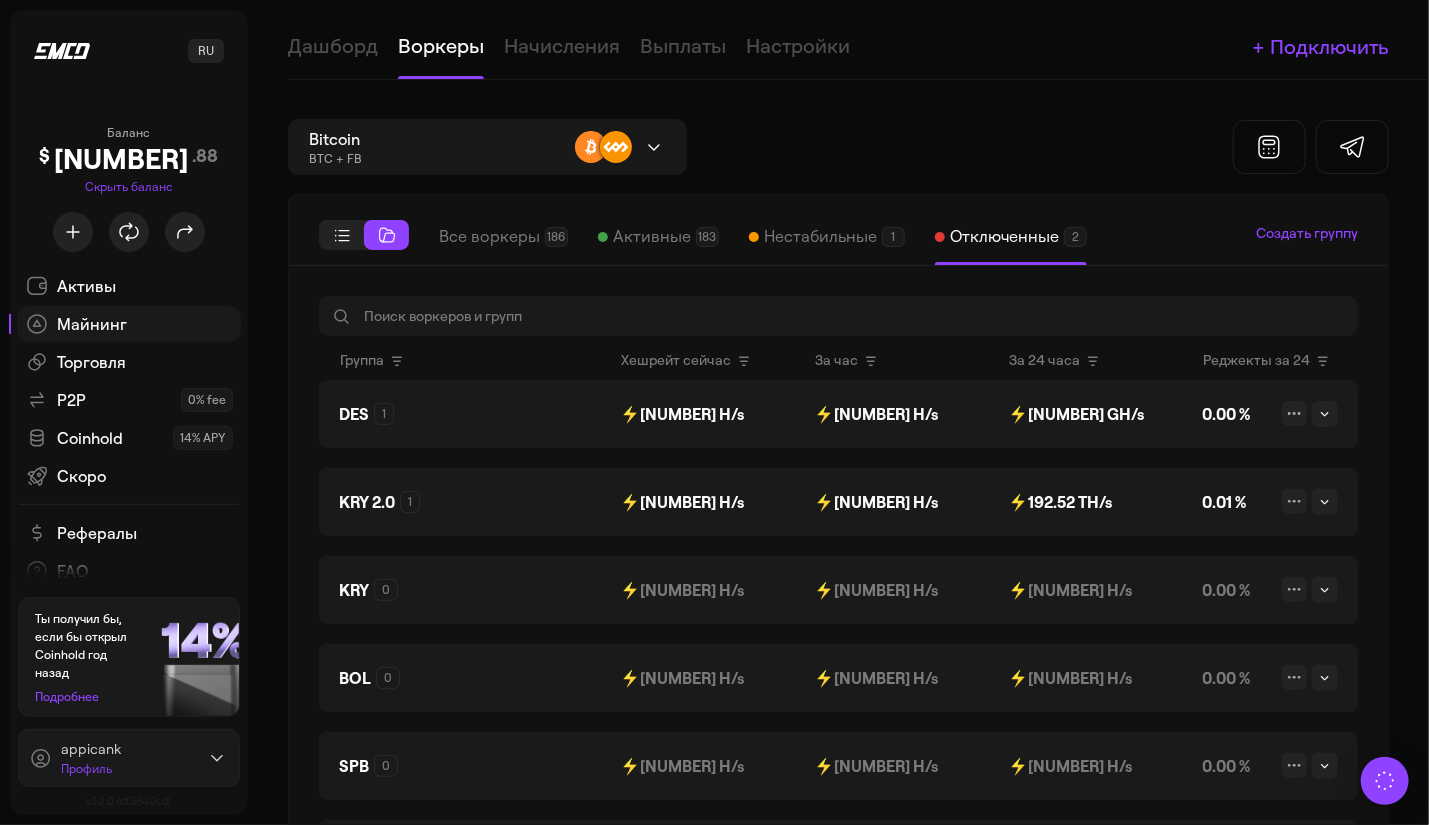 click on "Нестабильные" at bounding box center [820, 237] 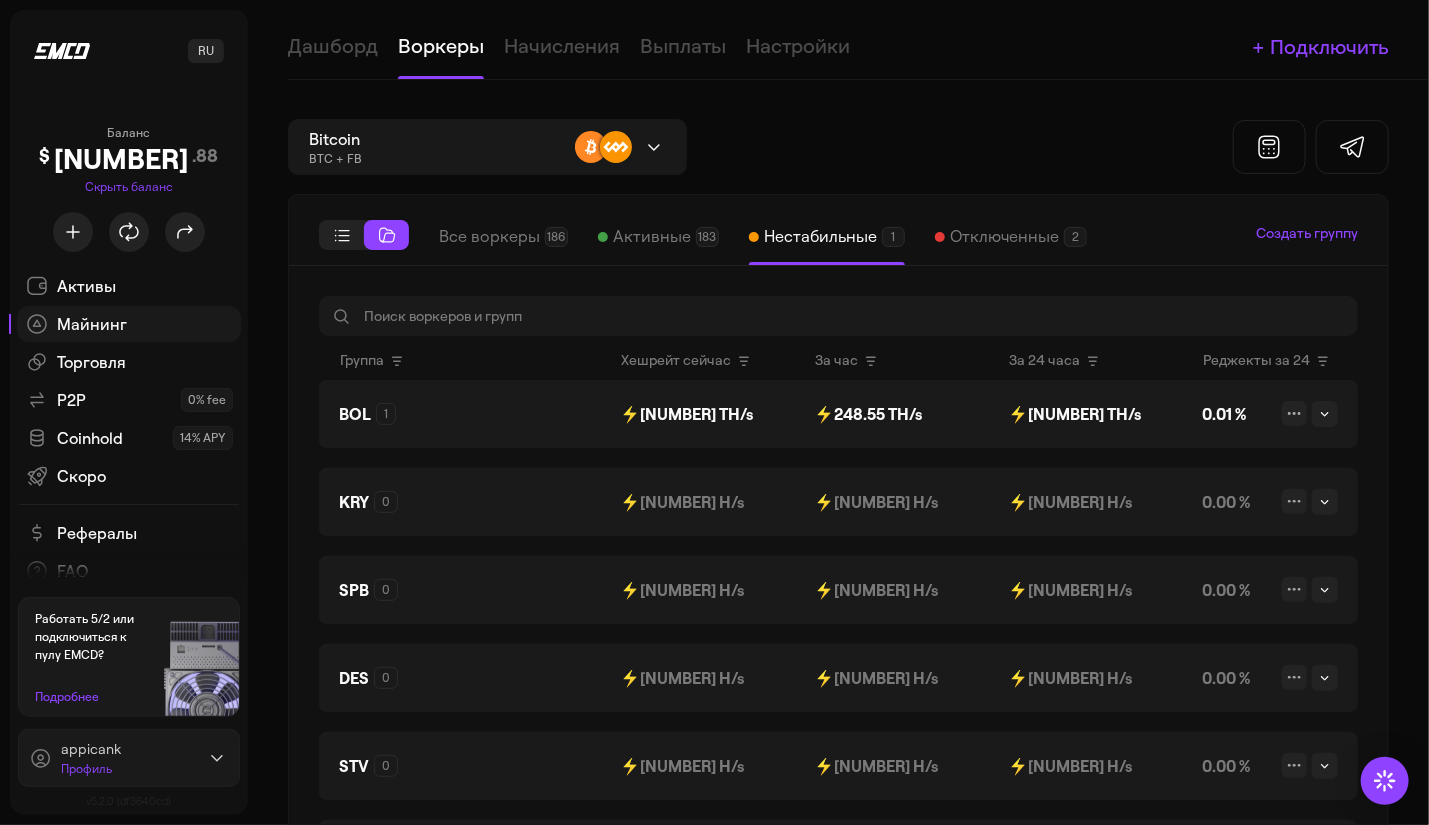 scroll, scrollTop: 0, scrollLeft: 0, axis: both 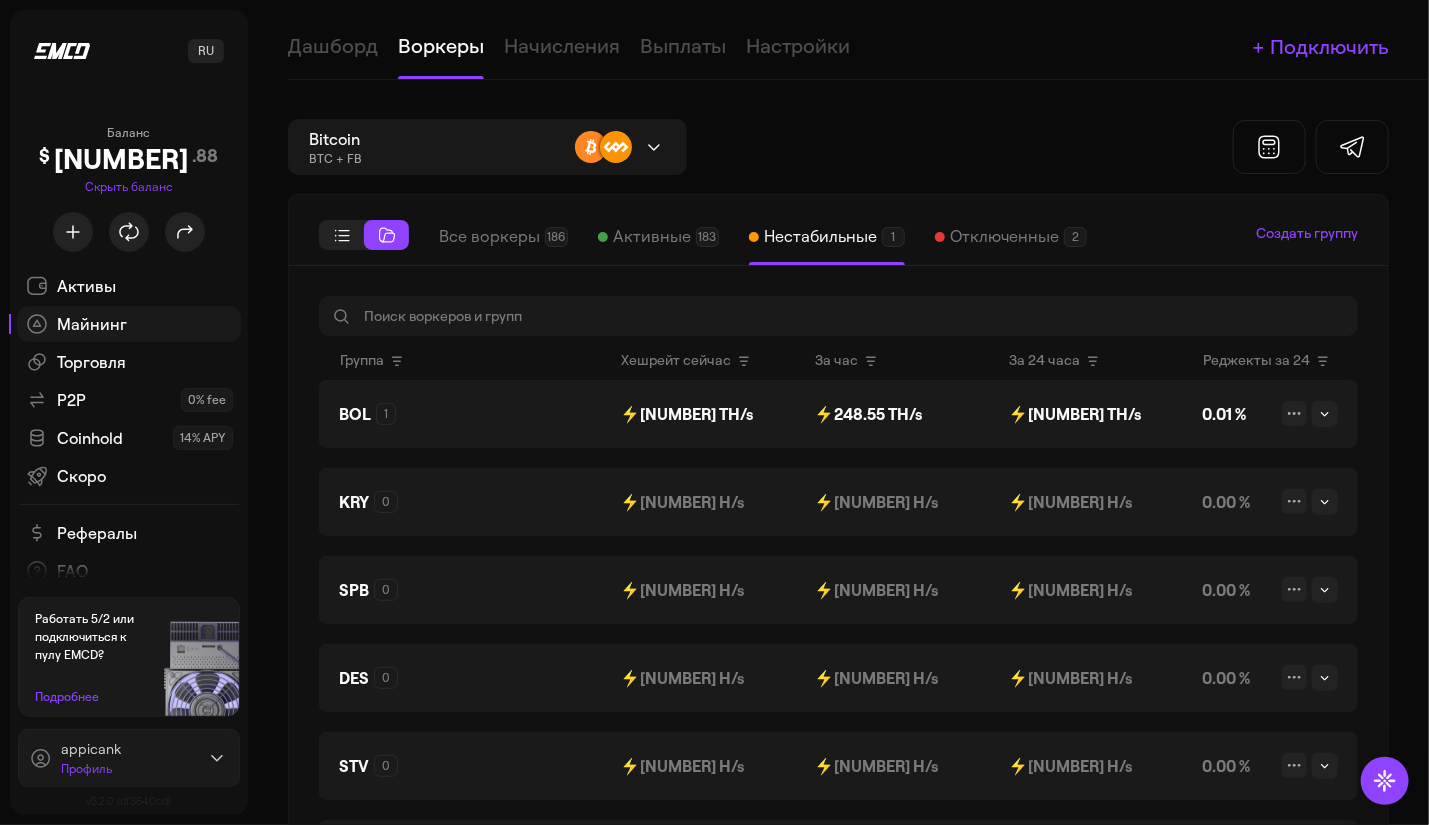 click on "Активные" at bounding box center (652, 237) 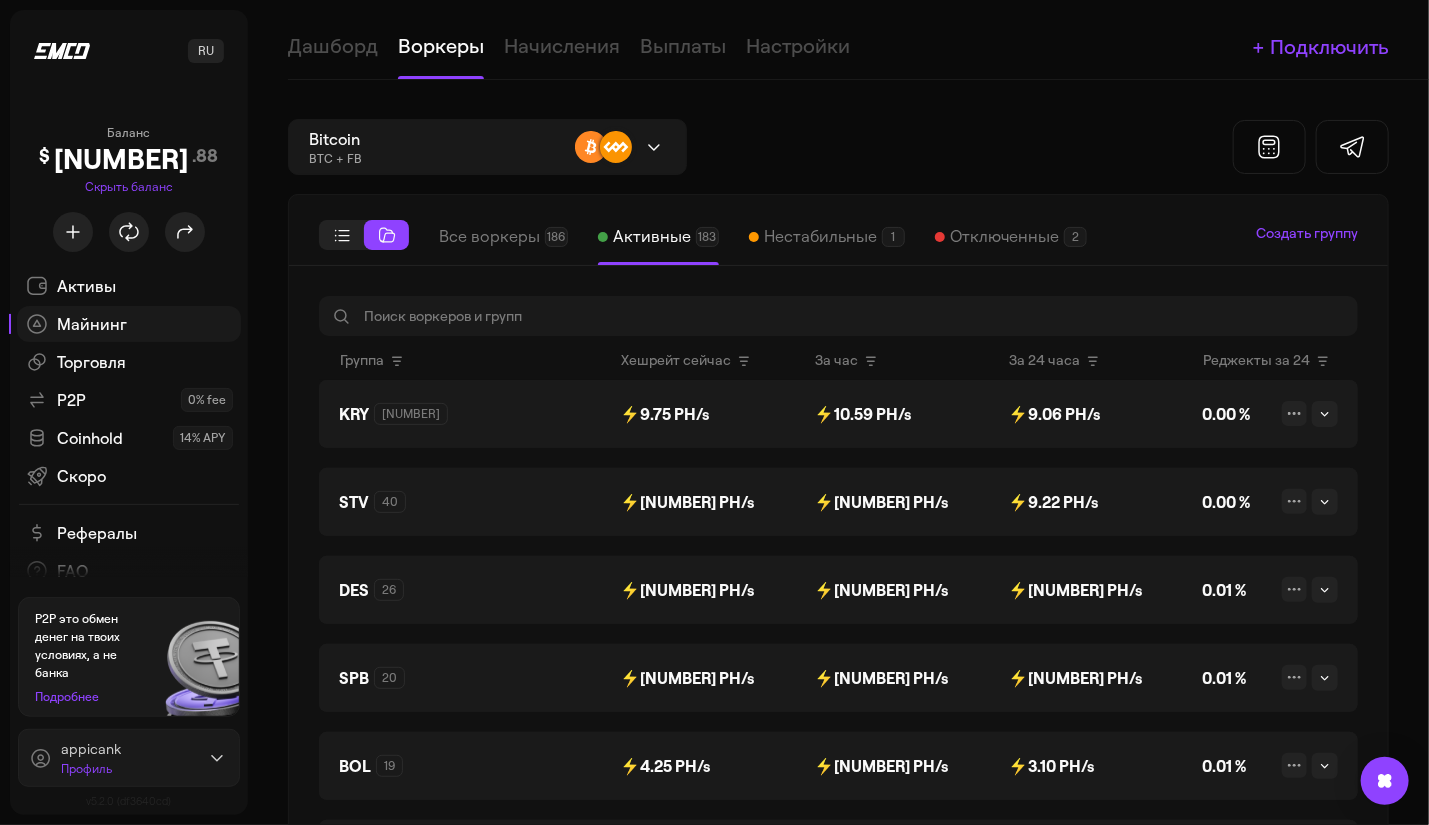 scroll, scrollTop: 0, scrollLeft: 0, axis: both 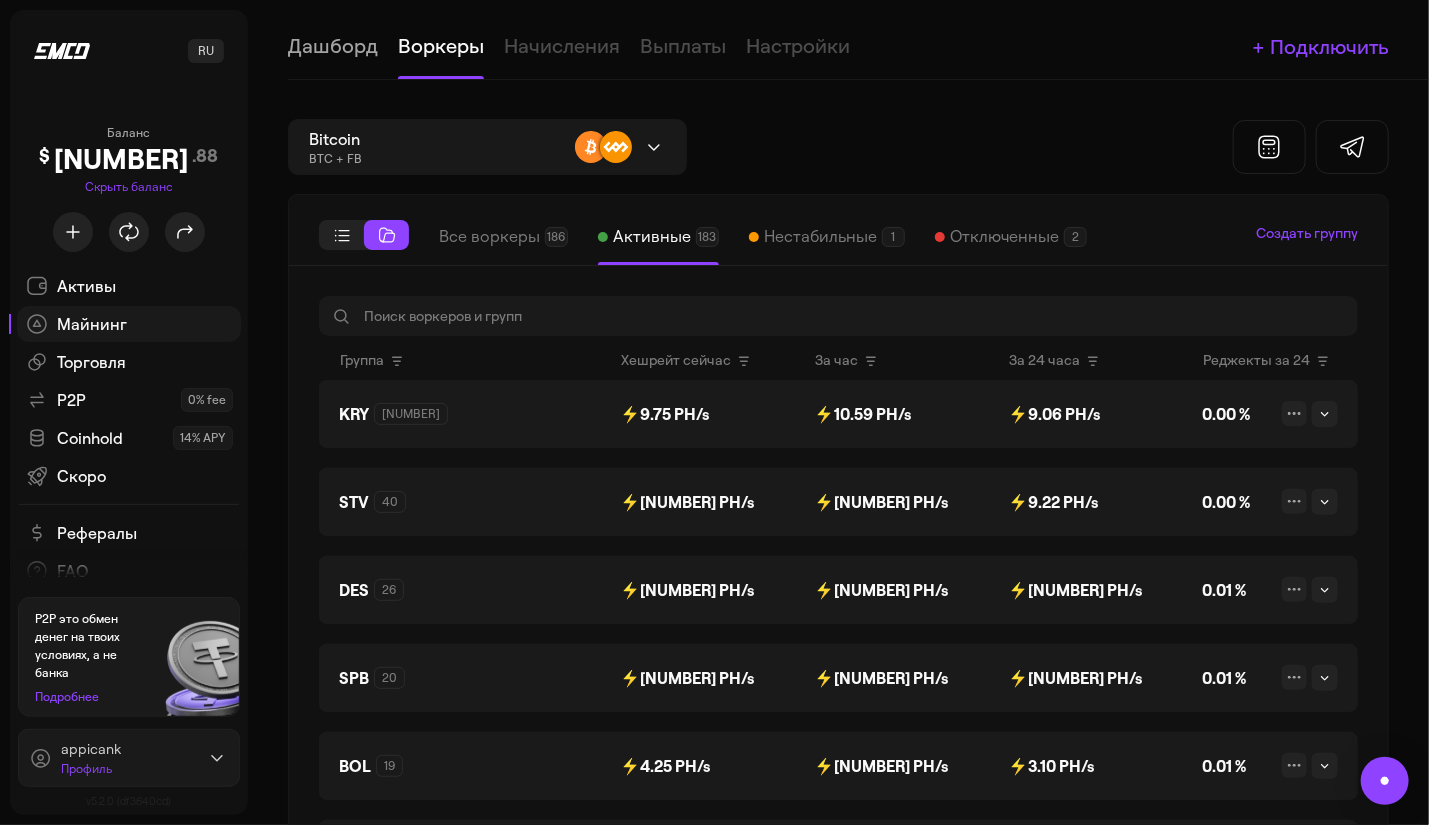 click on "Дашборд" at bounding box center (333, 39) 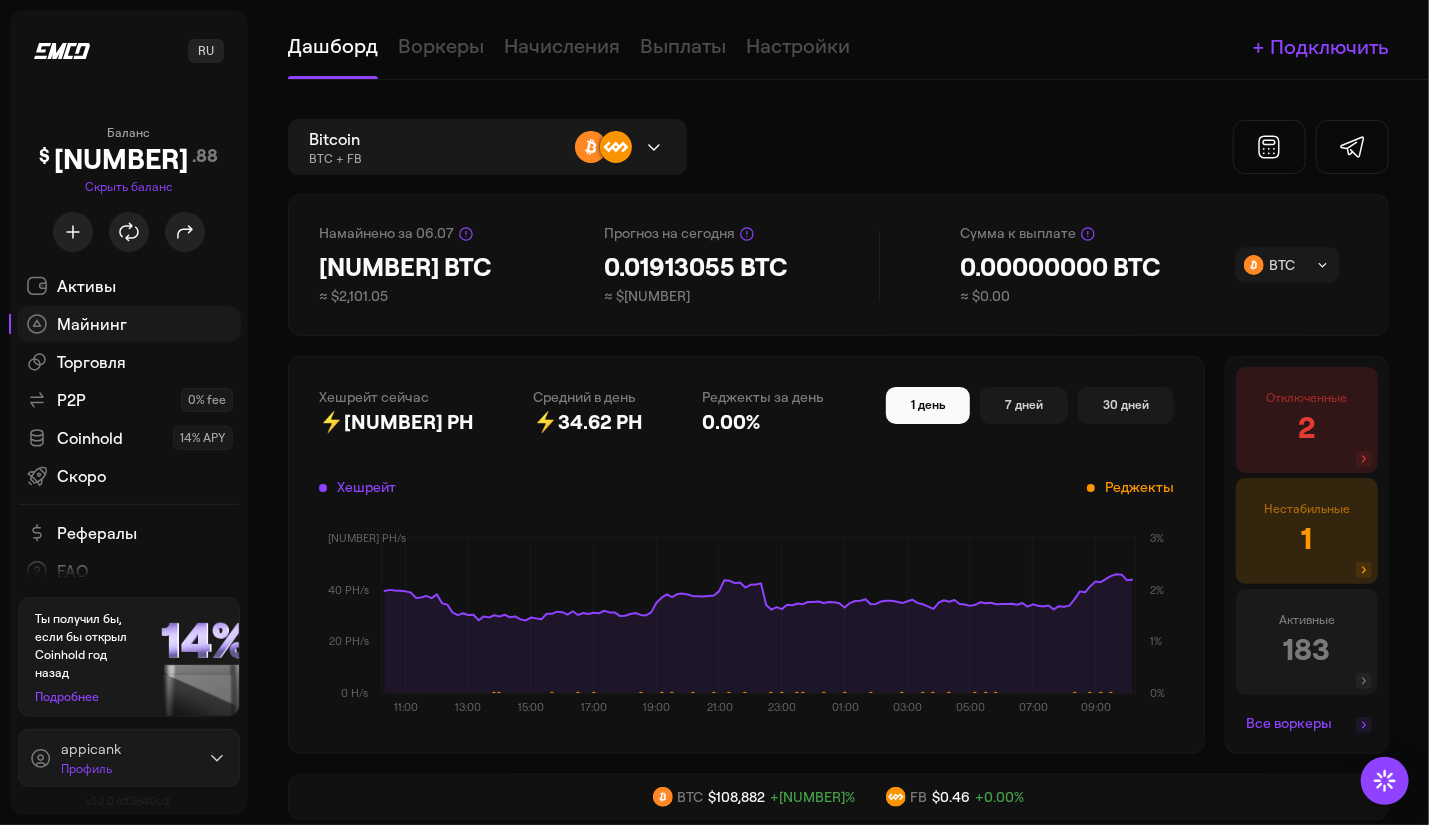 scroll, scrollTop: 0, scrollLeft: 0, axis: both 